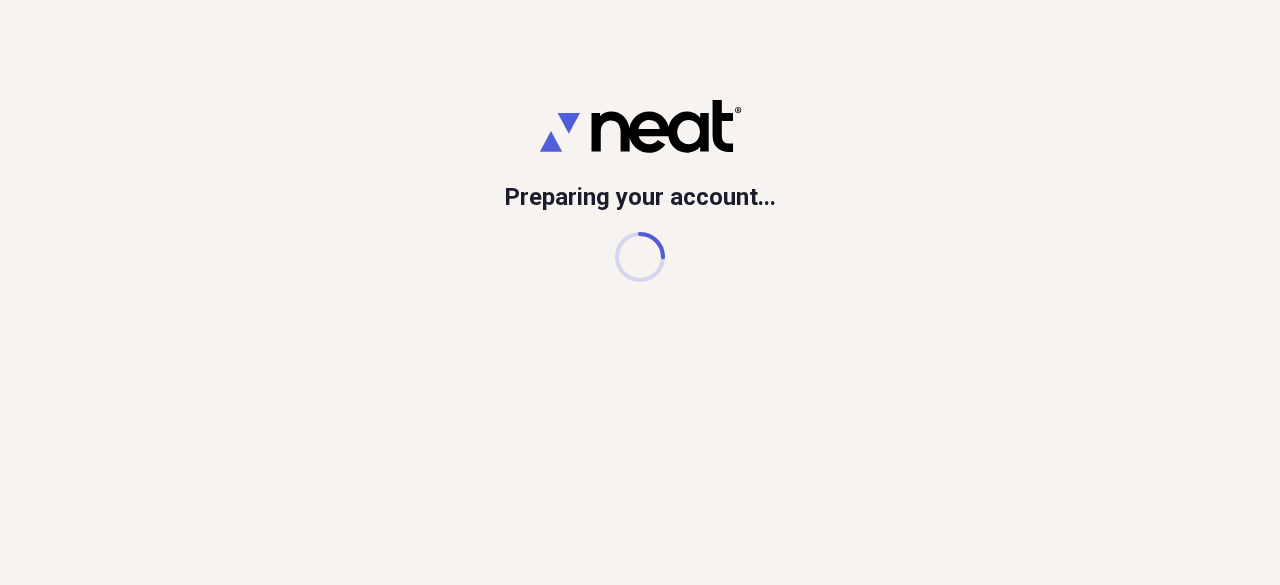 scroll, scrollTop: 0, scrollLeft: 0, axis: both 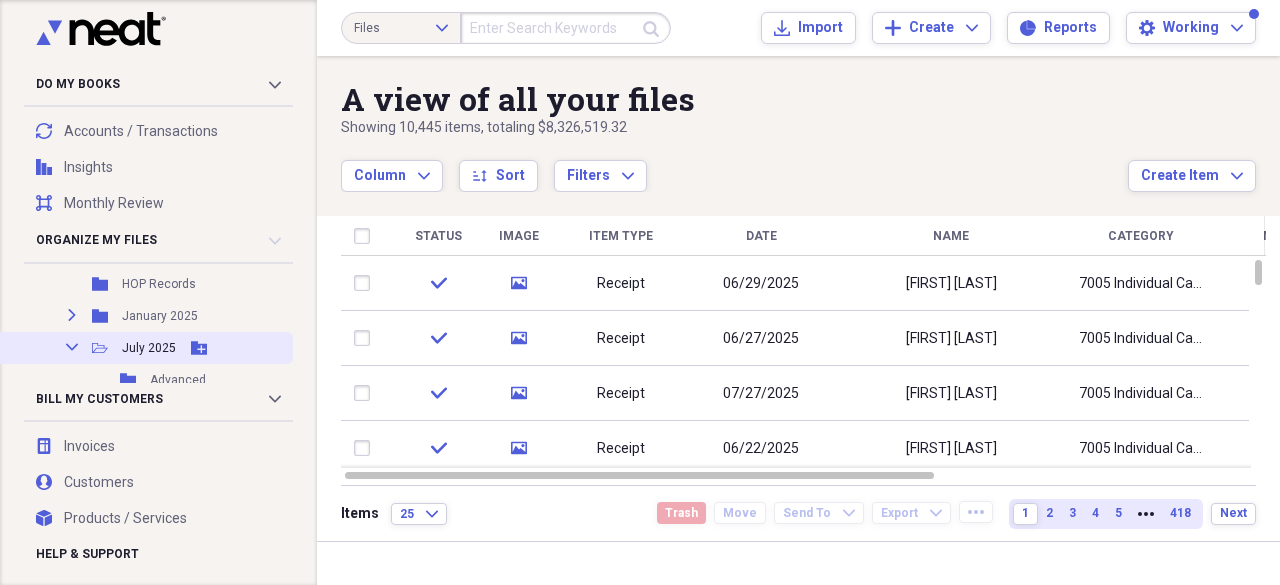 click on "July 2025" at bounding box center (149, 348) 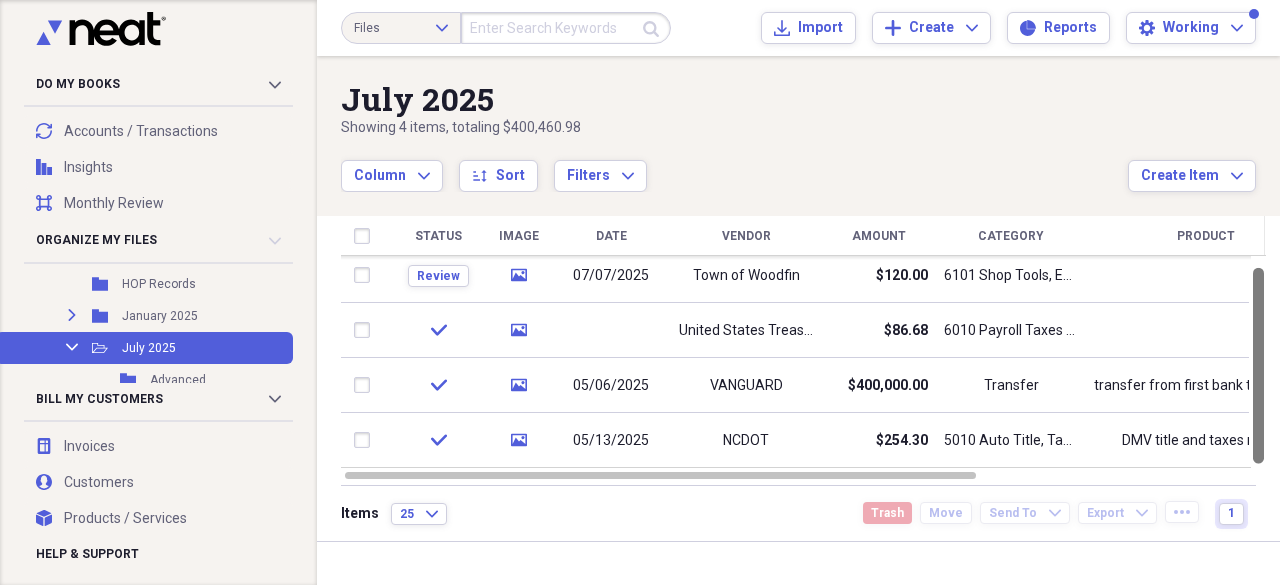 drag, startPoint x: 1274, startPoint y: 283, endPoint x: 1270, endPoint y: 357, distance: 74.10803 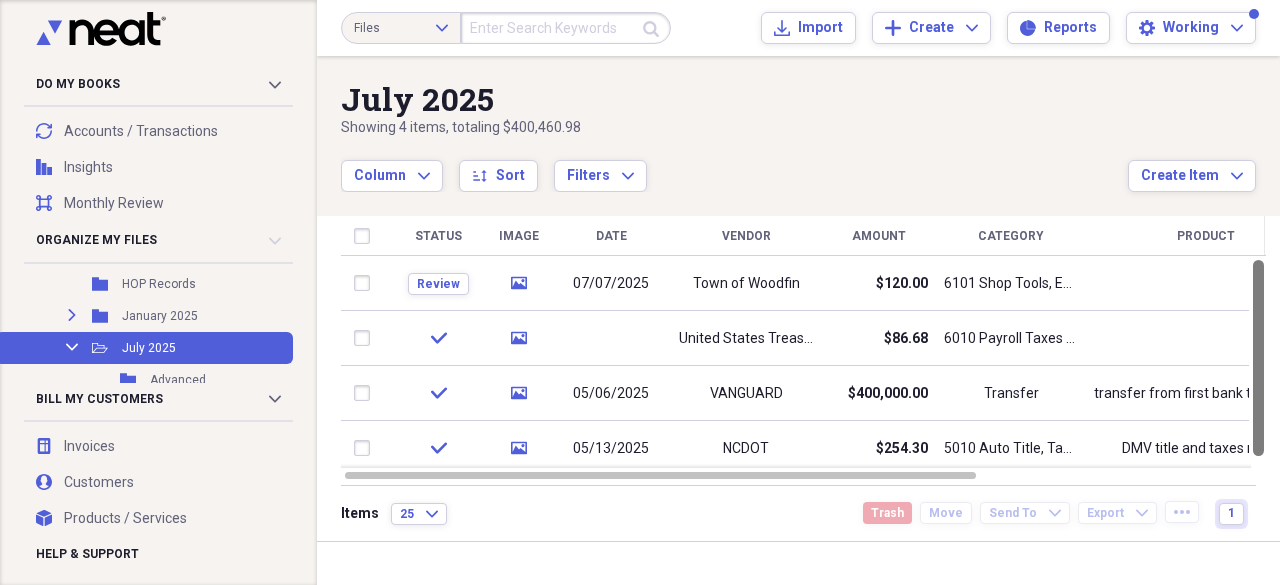 drag, startPoint x: 1272, startPoint y: 347, endPoint x: 1271, endPoint y: 307, distance: 40.012497 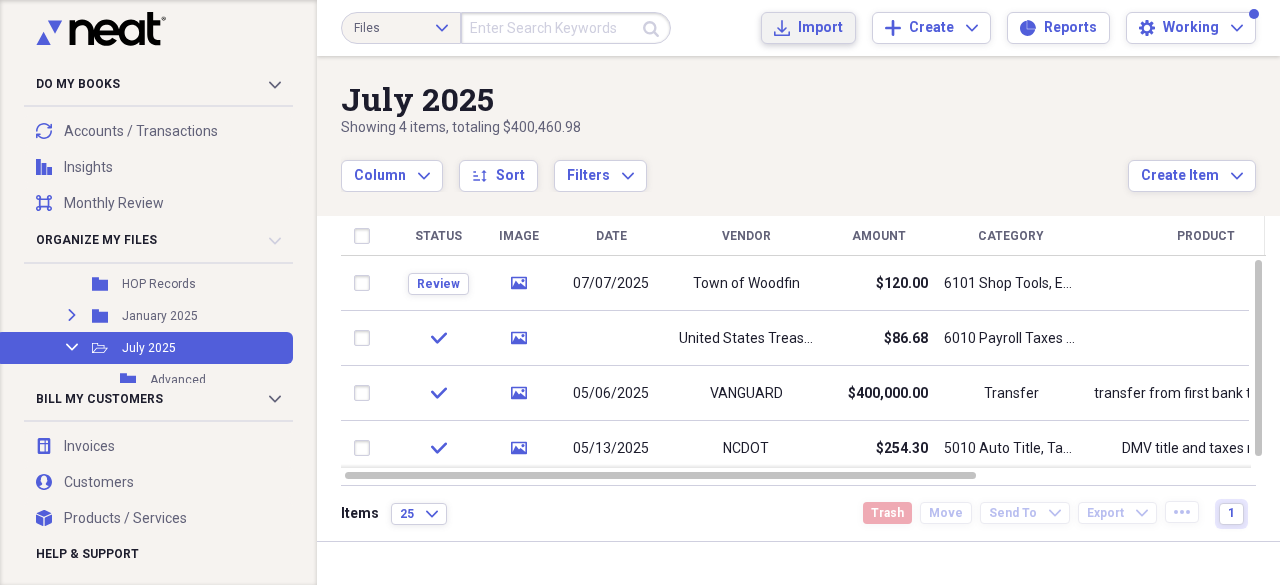 click on "Import" at bounding box center [820, 28] 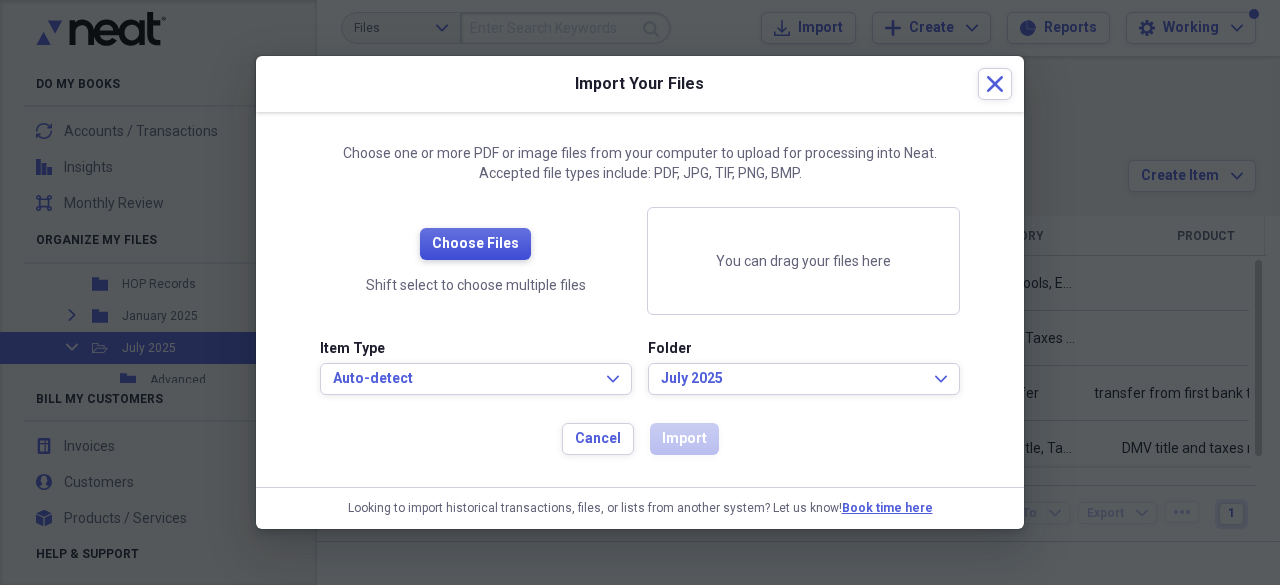 click on "Choose Files" at bounding box center [475, 244] 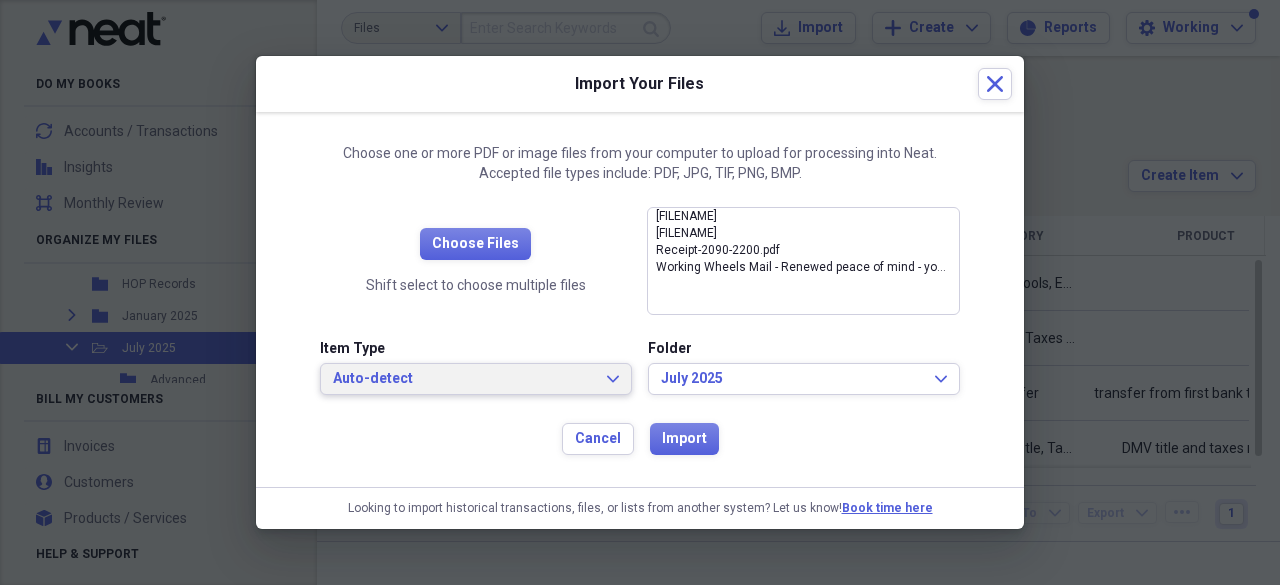 click on "Auto-detect Expand" at bounding box center [476, 379] 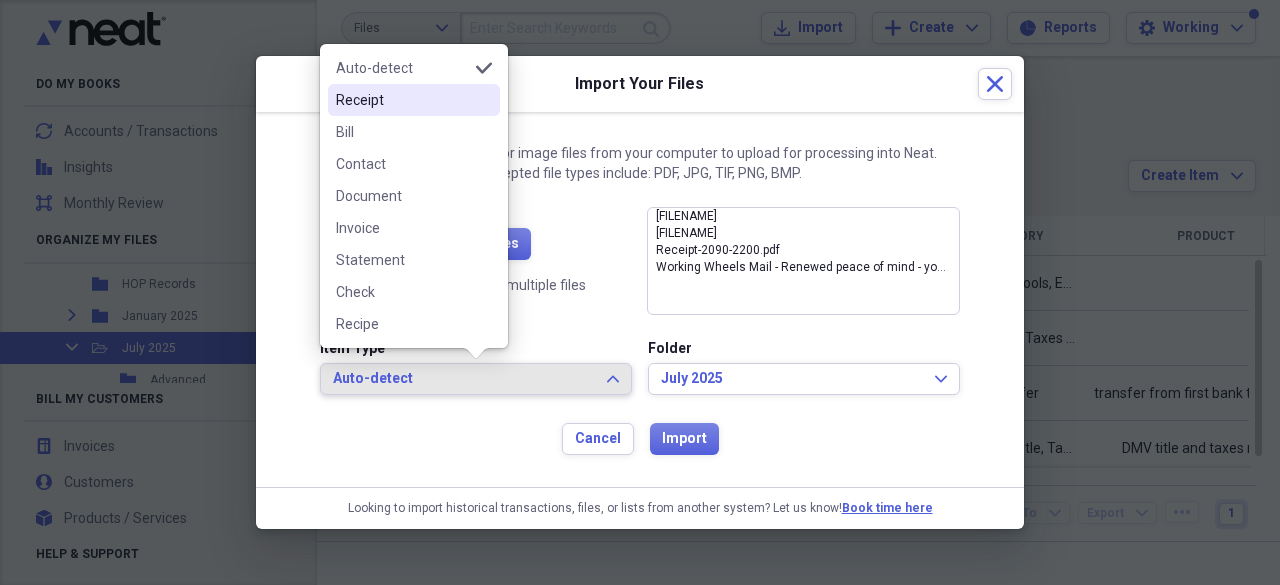 click on "Receipt" at bounding box center [414, 100] 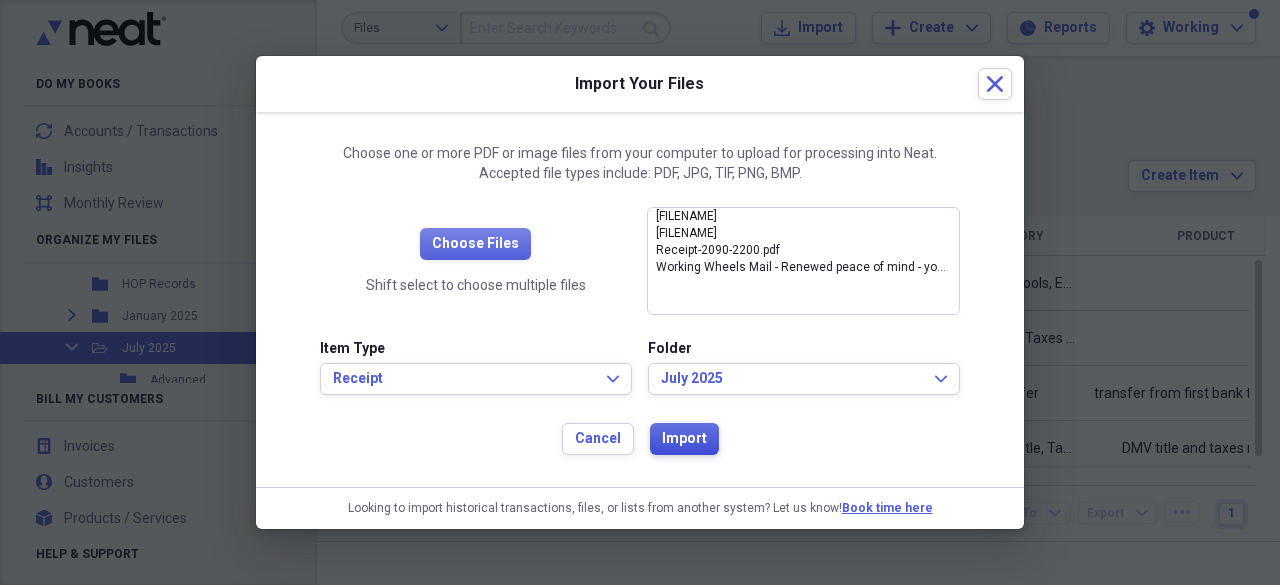 click on "Import" at bounding box center (684, 439) 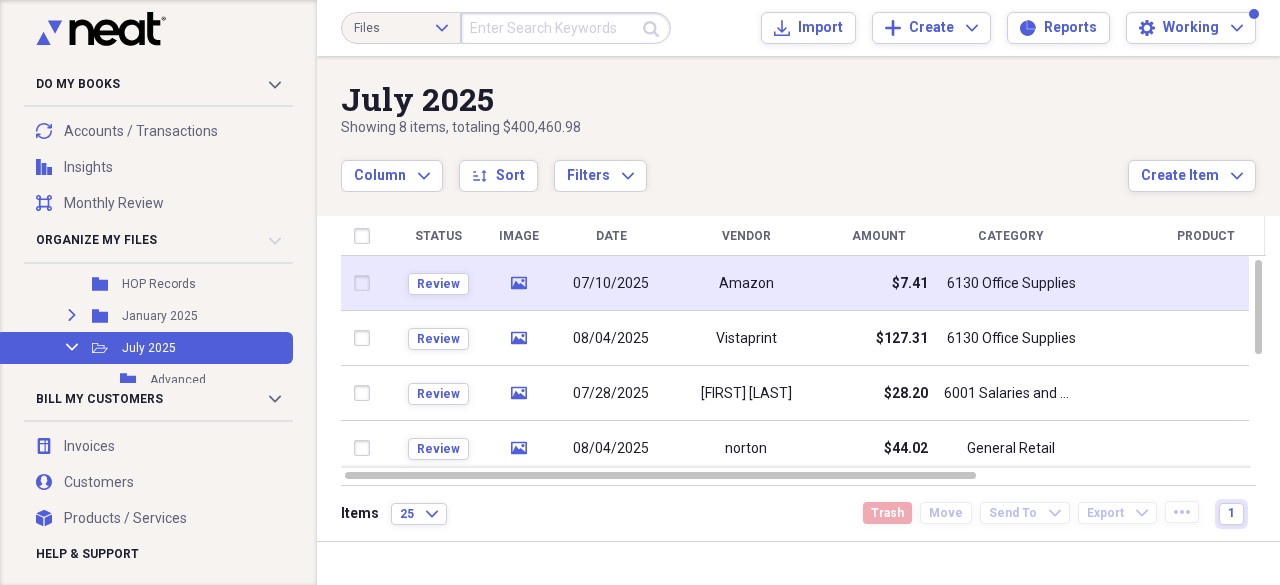 click on "07/10/2025" at bounding box center (611, 284) 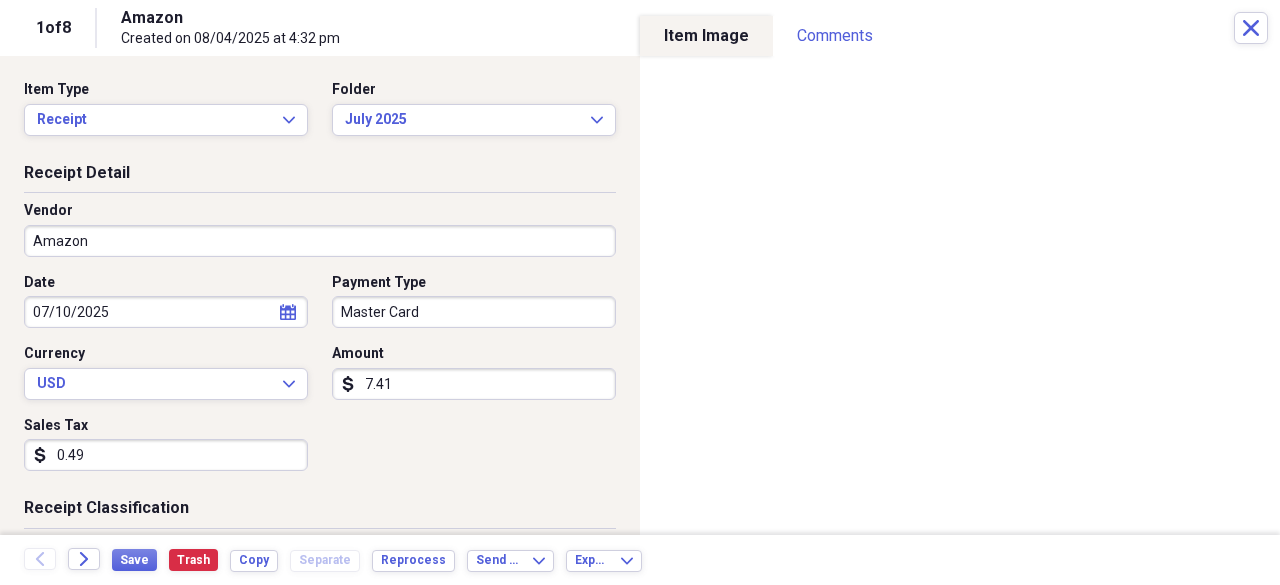 click on "Do My Books Collapse transactions Accounts / Transactions insights Insights reconciliation Monthly Review Organize My Files 8 Collapse Unfiled Needs Review 8 Unfiled All Files Unfiled Unfiled Unfiled Saved Reports Collapse My Cabinet My Cabinet Add Folder Expand Folder 2020 Receipts Add Folder Expand Folder 2021 Receipts Add Folder Expand Folder 2022 Receipts Add Folder Expand Folder 2023 Receipts Add Folder Expand Folder 2024 Receipts Add Folder Collapse Open Folder 2025 Receipts Add Folder Expand Folder April 2025 Add Folder Expand Folder February 2025 Add Folder Folder HOP Records Add Folder Expand Folder January 2025 Add Folder Collapse Open Folder July 2025 Add Folder Folder Advanced Add Folder Folder Autobell Add Folder Folder Checking Add Folder Folder Mel Add Folder Folder Money Market Add Folder Folder PayPal Add Folder Expand Folder June 2025 Add Folder Expand Folder March 2025 Add Folder Expand Folder May 2025 Add Folder Collapse Trash Trash Folder 04-April 2023 Folder 04-April 2023 1 Folder Expand" at bounding box center (640, 292) 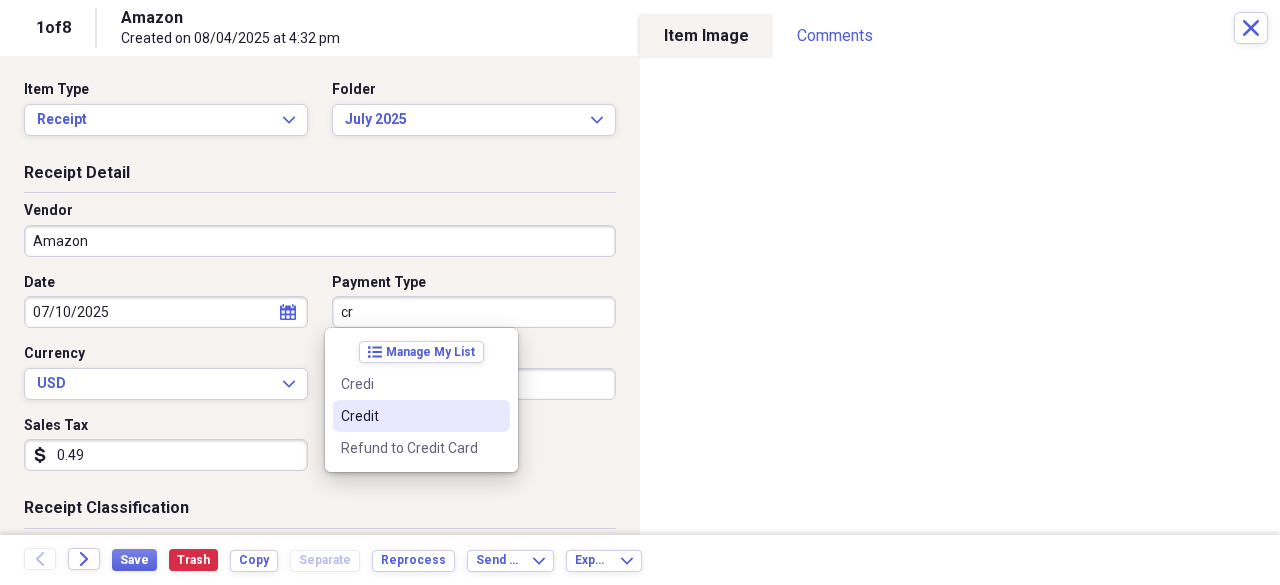 click on "Credit" at bounding box center [409, 416] 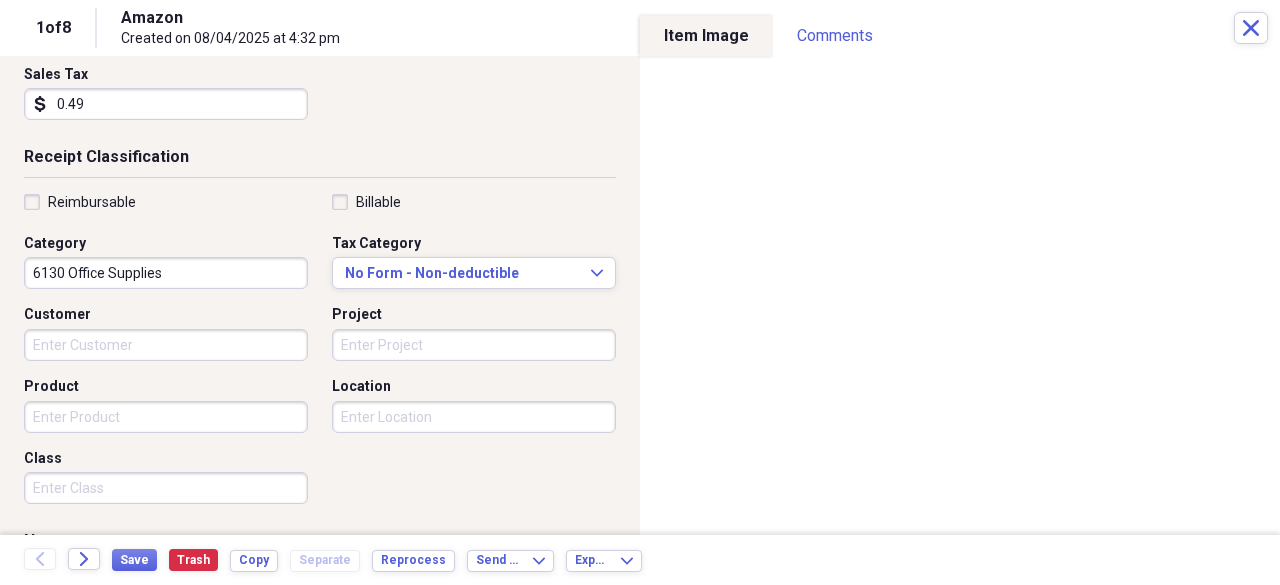 scroll, scrollTop: 376, scrollLeft: 0, axis: vertical 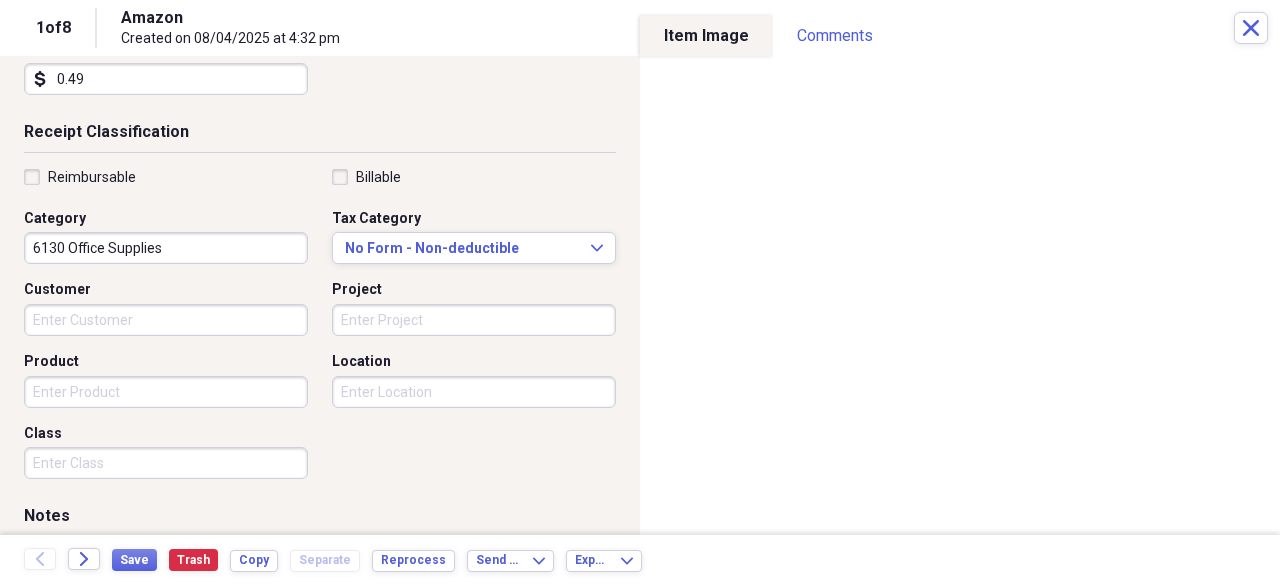click on "Product" at bounding box center (166, 392) 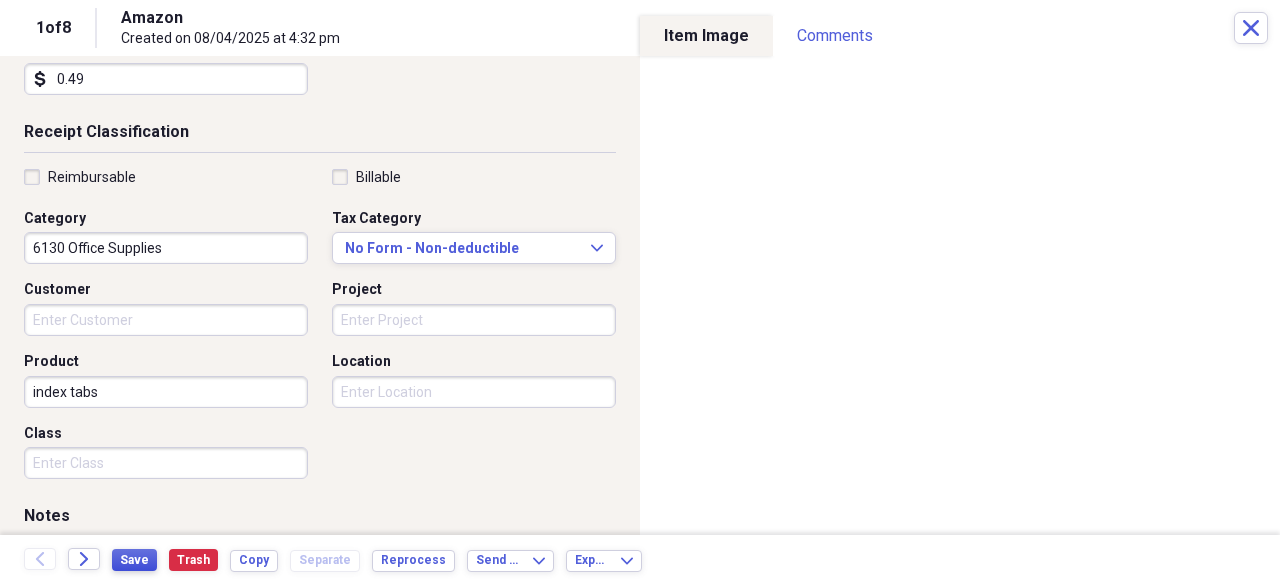 type on "index tabs" 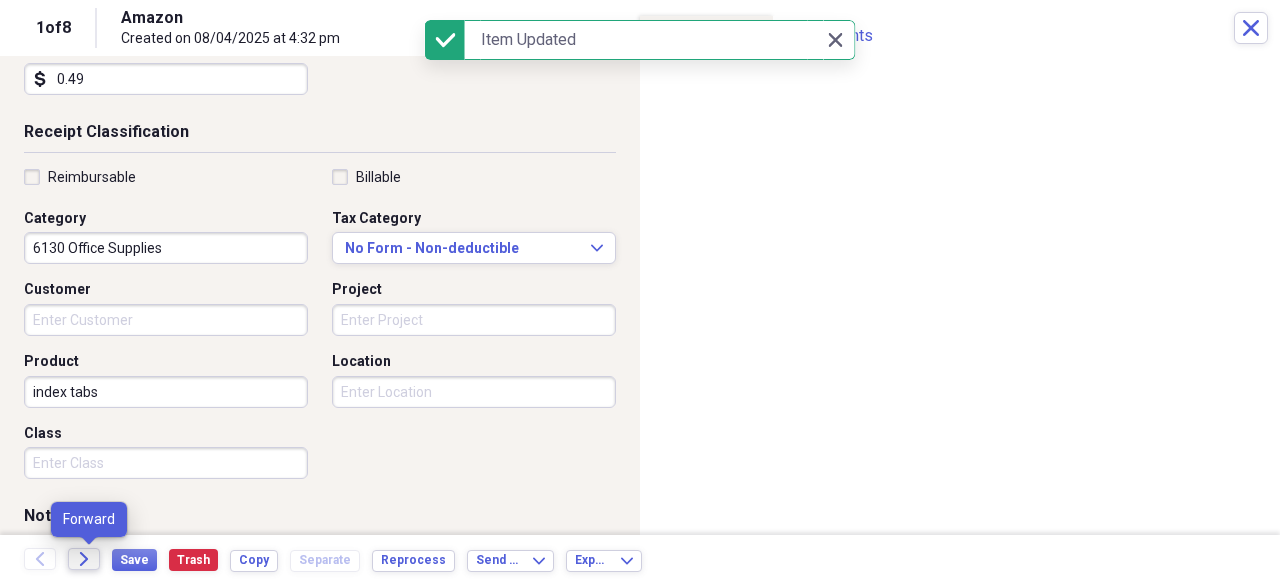 click 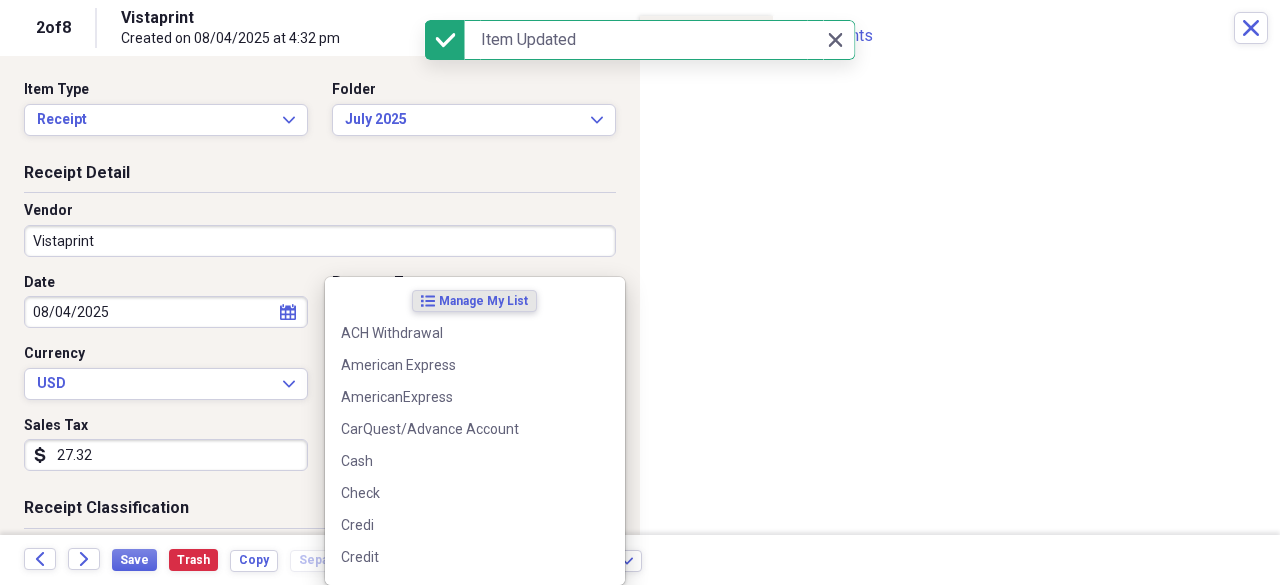 click on "Do My Books Collapse transactions Accounts / Transactions insights Insights reconciliation Monthly Review Organize My Files 7 Collapse Unfiled Needs Review 7 Unfiled All Files Unfiled Unfiled Unfiled Saved Reports Collapse My Cabinet My Cabinet Add Folder Expand Folder 2020 Receipts Add Folder Expand Folder 2021 Receipts Add Folder Expand Folder 2022 Receipts Add Folder Expand Folder 2023 Receipts Add Folder Expand Folder 2024 Receipts Add Folder Collapse Open Folder 2025 Receipts Add Folder Expand Folder April 2025 Add Folder Expand Folder February 2025 Add Folder Folder HOP Records Add Folder Expand Folder January 2025 Add Folder Collapse Open Folder July 2025 Add Folder Folder Advanced Add Folder Folder Autobell Add Folder Folder Checking Add Folder Folder Mel Add Folder Folder Money Market Add Folder Folder PayPal Add Folder Expand Folder June 2025 Add Folder Expand Folder March 2025 Add Folder Expand Folder May 2025 Add Folder Collapse Trash Trash Folder 04-April 2023 Folder 04-April 2023 1 Folder Expand" at bounding box center (640, 292) 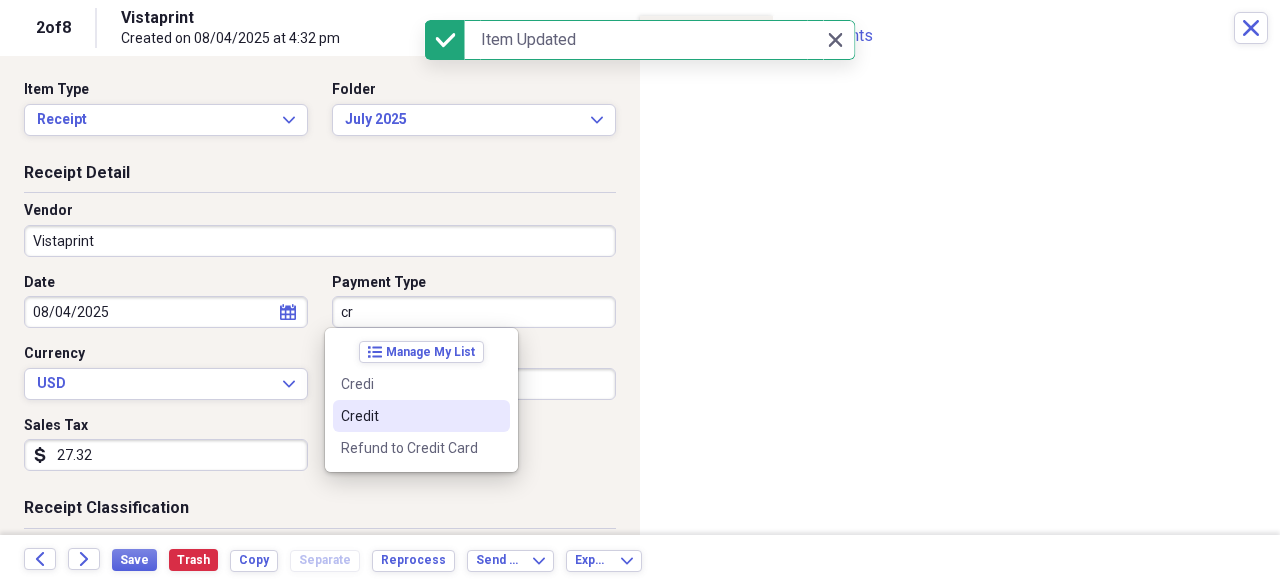 click on "Credit" at bounding box center (409, 416) 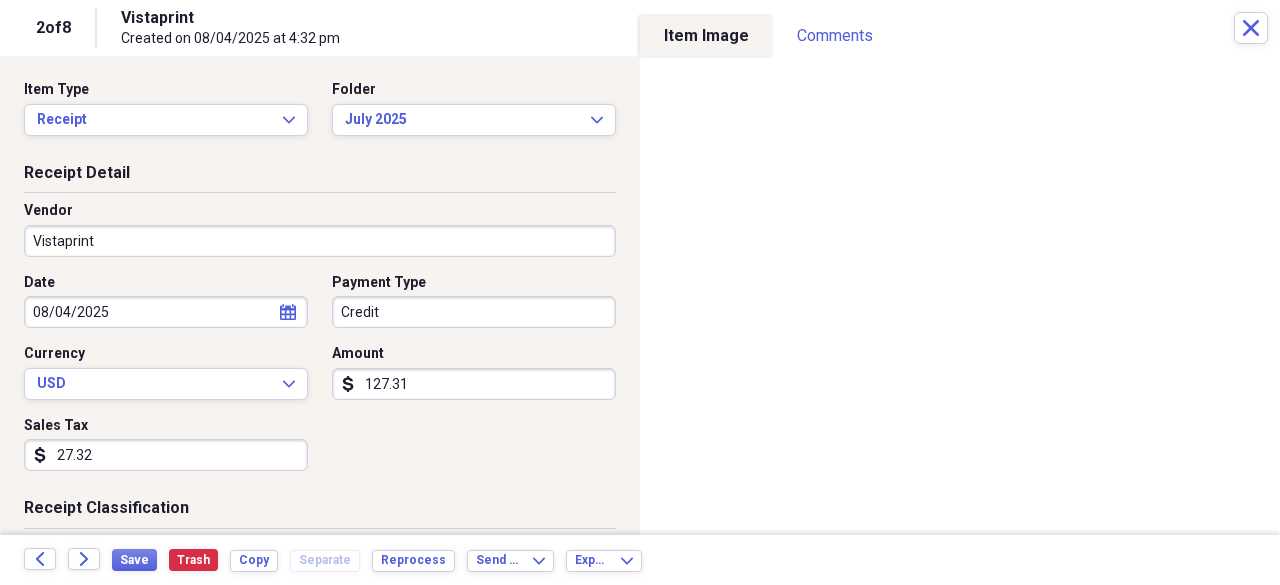 select on "7" 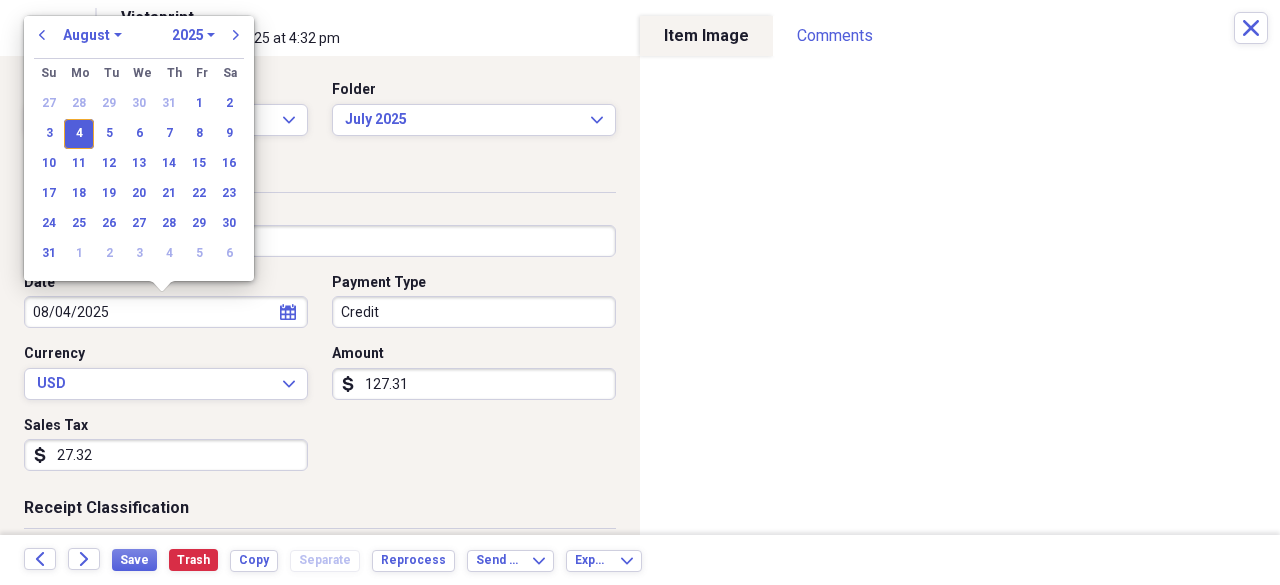 click on "08/04/2025" at bounding box center [166, 312] 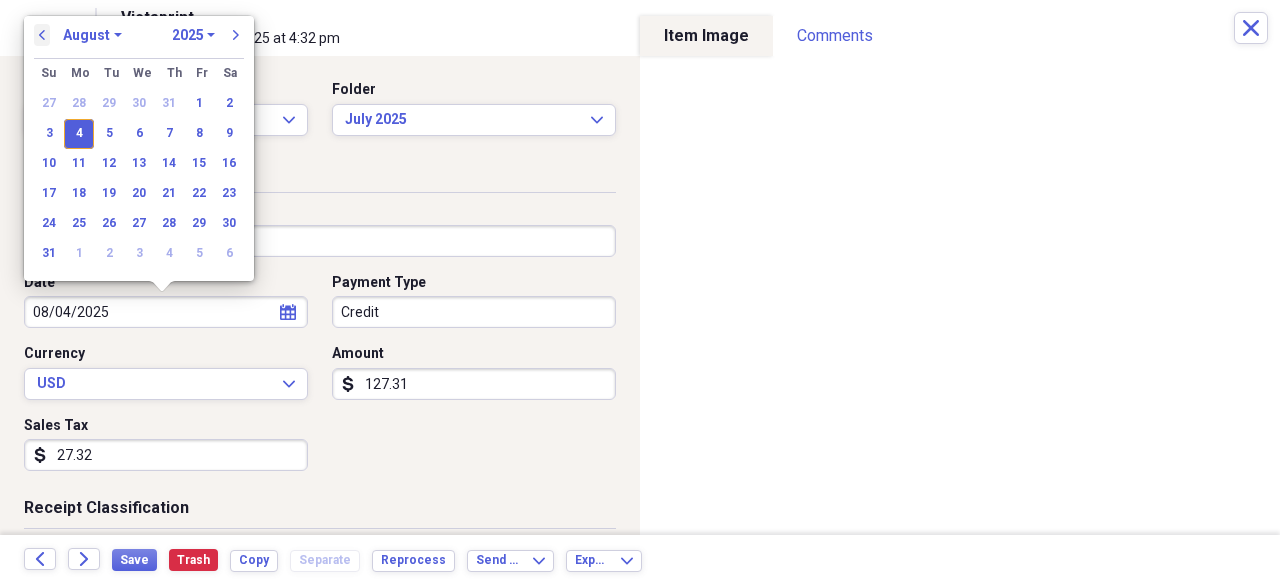 click on "previous" at bounding box center (42, 35) 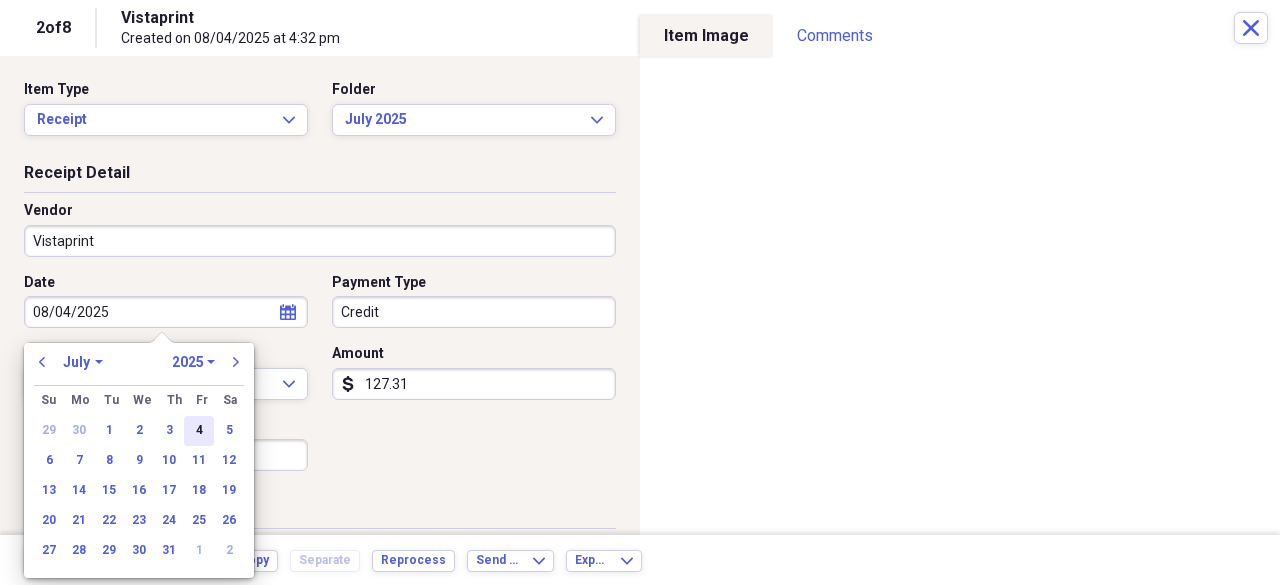click on "4" at bounding box center (199, 431) 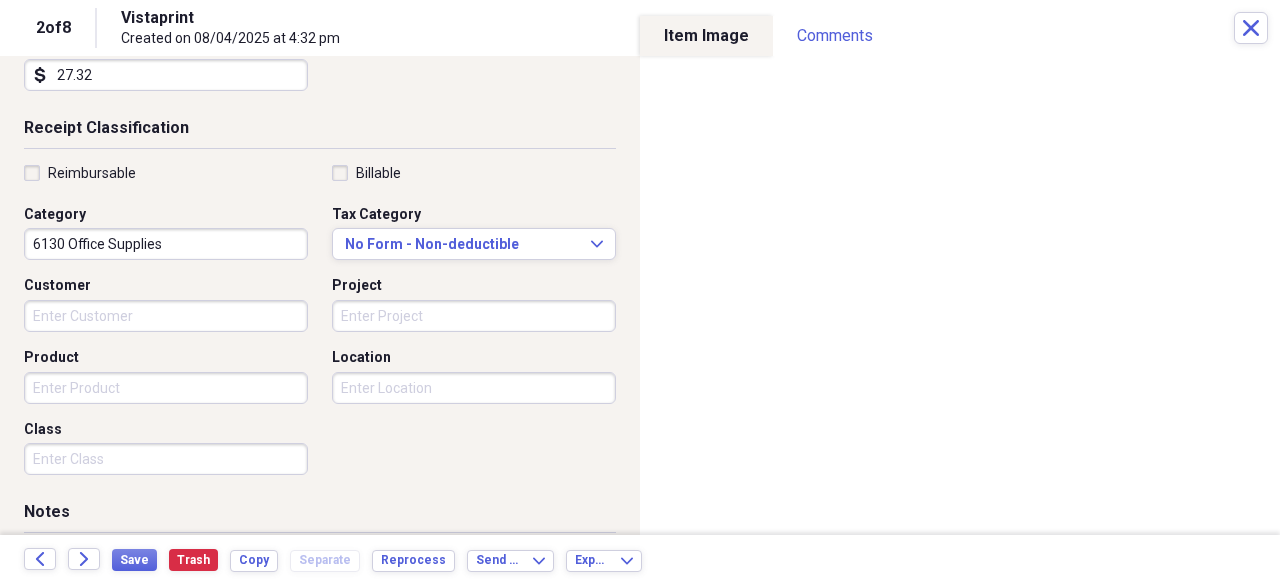 scroll, scrollTop: 448, scrollLeft: 0, axis: vertical 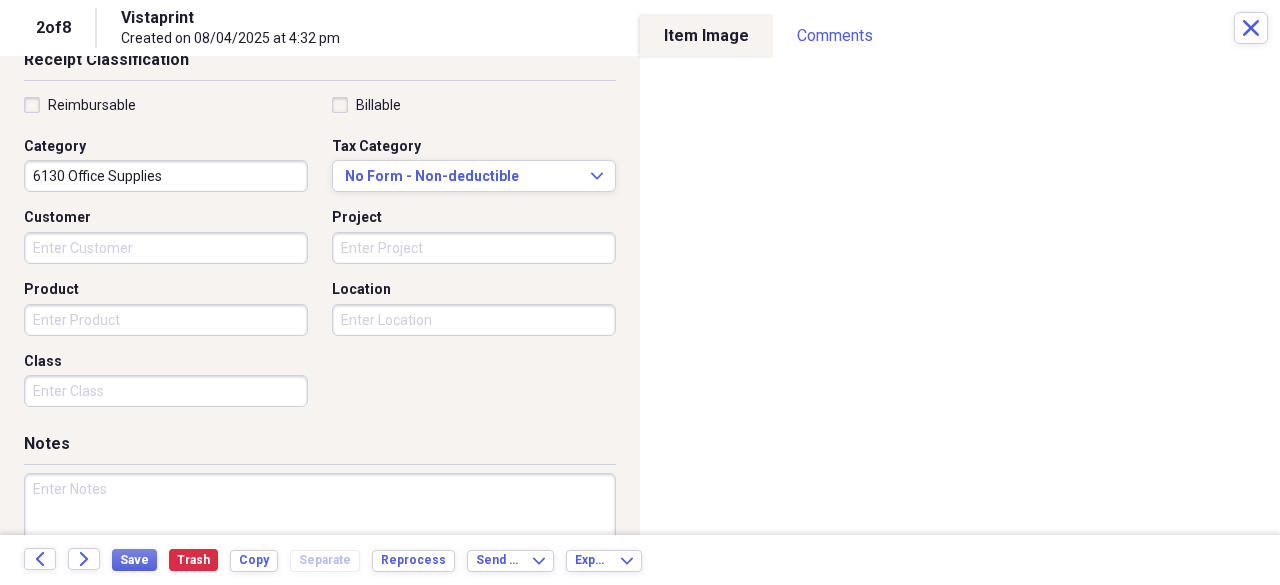 click on "Do My Books Collapse transactions Accounts / Transactions insights Insights reconciliation Monthly Review Organize My Files 7 Collapse Unfiled Needs Review 7 Unfiled All Files Unfiled Unfiled Unfiled Saved Reports Collapse My Cabinet My Cabinet Add Folder Expand Folder 2020 Receipts Add Folder Expand Folder 2021 Receipts Add Folder Expand Folder 2022 Receipts Add Folder Expand Folder 2023 Receipts Add Folder Expand Folder 2024 Receipts Add Folder Collapse Open Folder 2025 Receipts Add Folder Expand Folder April 2025 Add Folder Expand Folder February 2025 Add Folder Folder HOP Records Add Folder Expand Folder January 2025 Add Folder Collapse Open Folder July 2025 Add Folder Folder Advanced Add Folder Folder Autobell Add Folder Folder Checking Add Folder Folder Mel Add Folder Folder Money Market Add Folder Folder PayPal Add Folder Expand Folder June 2025 Add Folder Expand Folder March 2025 Add Folder Expand Folder May 2025 Add Folder Collapse Trash Trash Folder 04-April 2023 Folder 04-April 2023 1 Folder Expand" at bounding box center [640, 292] 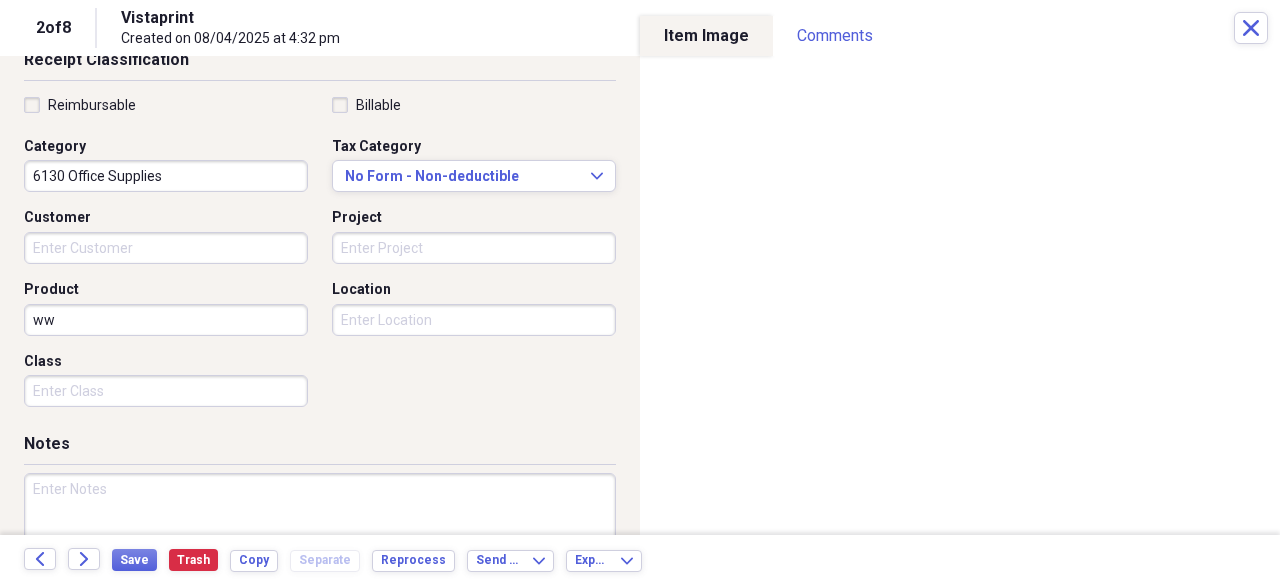 type on "w" 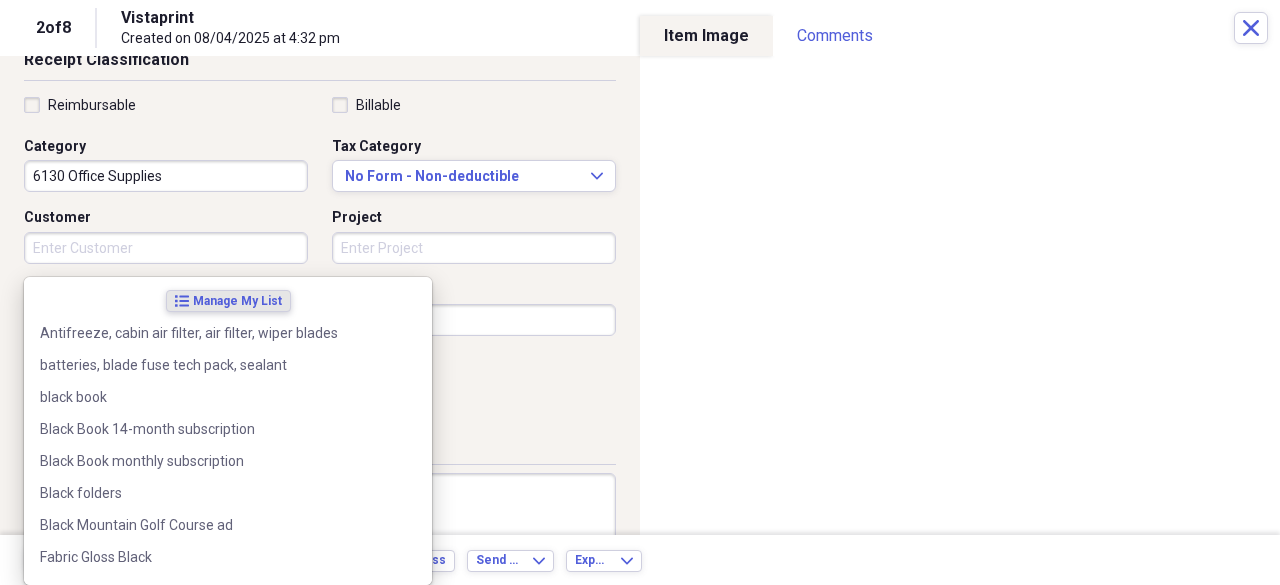 type on "b" 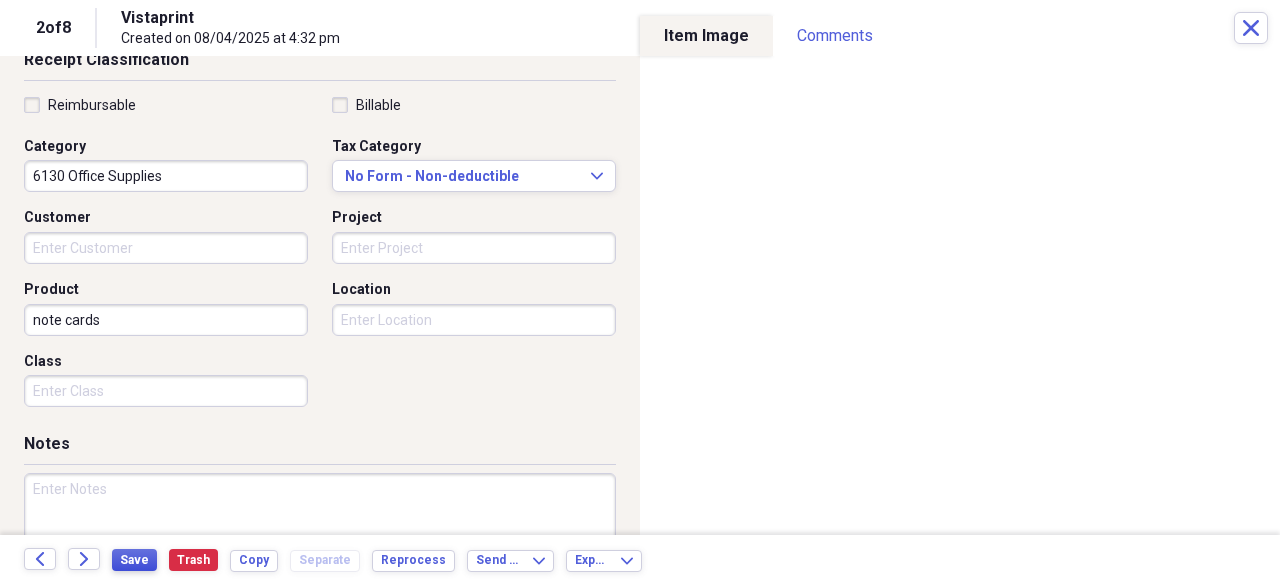type on "note cards" 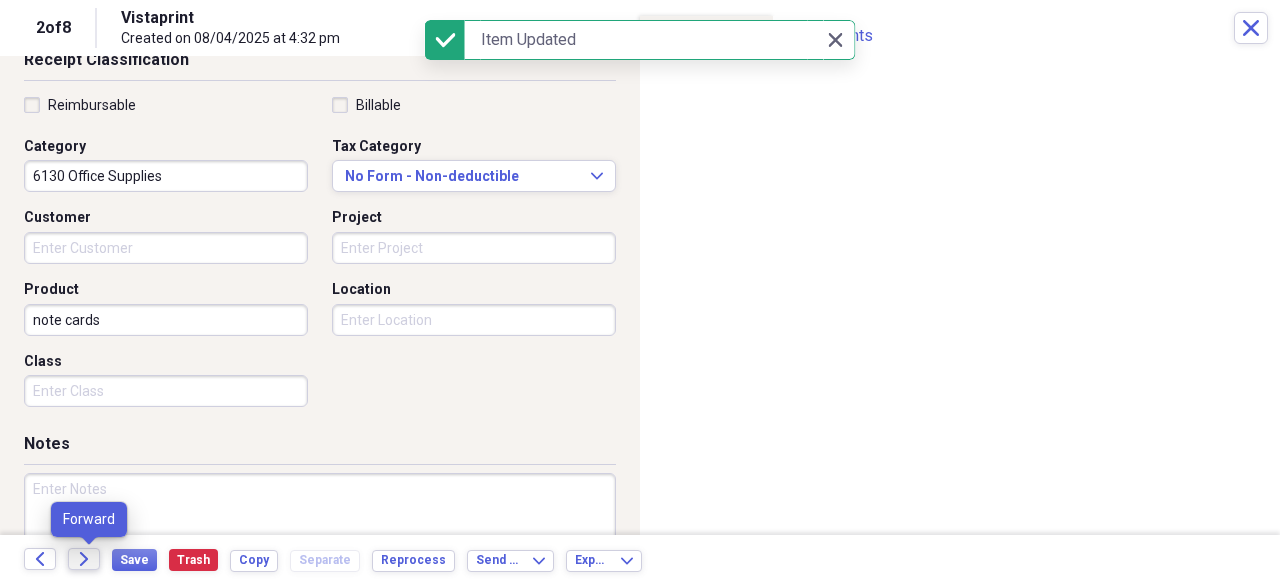 click on "Forward" 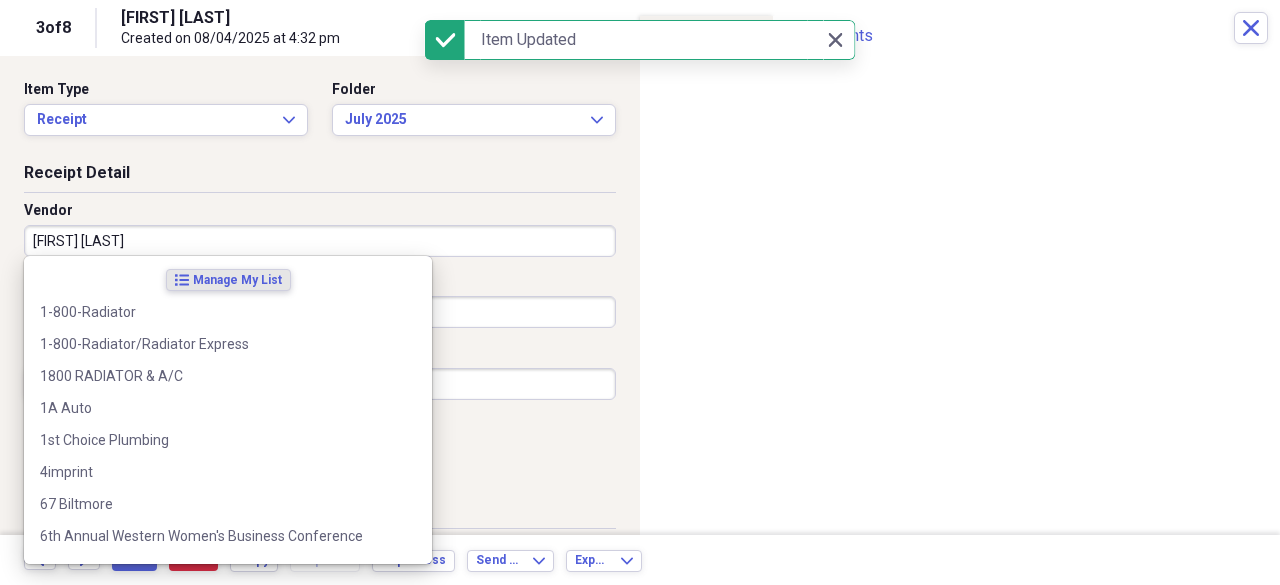 click on "[FIRST] [LAST]" at bounding box center [320, 241] 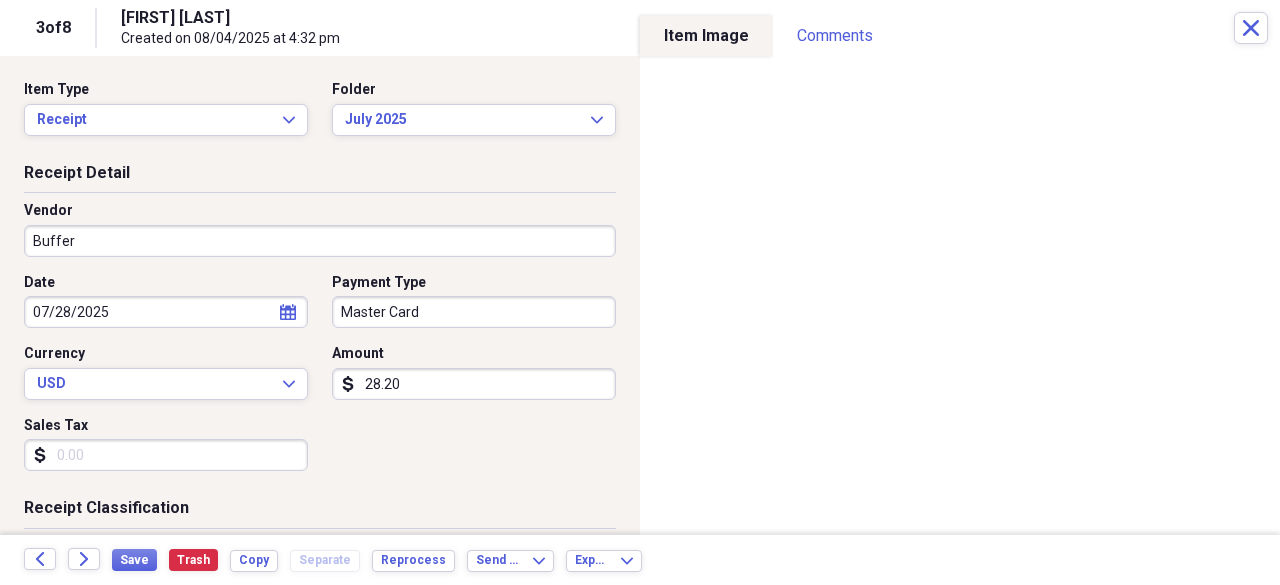 type on "Buffer" 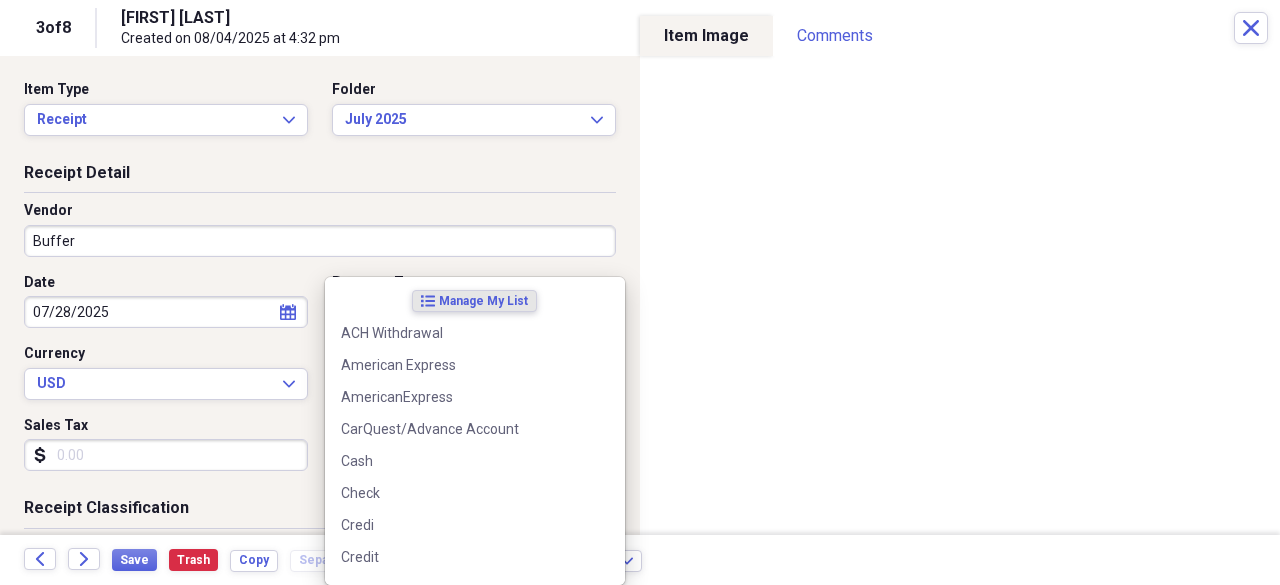 click on "Do My Books Collapse transactions Accounts / Transactions insights Insights reconciliation Monthly Review Organize My Files 6 Collapse Unfiled Needs Review 6 Unfiled All Files Unfiled Unfiled Unfiled Saved Reports Collapse My Cabinet My Cabinet Add Folder Expand Folder 2020 Receipts Add Folder Expand Folder 2021 Receipts Add Folder Expand Folder 2022 Receipts Add Folder Expand Folder 2023 Receipts Add Folder Expand Folder 2024 Receipts Add Folder Collapse Open Folder 2025 Receipts Add Folder Expand Folder April 2025 Add Folder Expand Folder February 2025 Add Folder Folder HOP Records Add Folder Expand Folder January 2025 Add Folder Collapse Open Folder July 2025 Add Folder Folder Advanced Add Folder Folder Autobell Add Folder Folder Checking Add Folder Folder Mel Add Folder Folder Money Market Add Folder Folder PayPal Add Folder Expand Folder June 2025 Add Folder Expand Folder March 2025 Add Folder Expand Folder May 2025 Add Folder Collapse Trash Trash Folder 04-April 2023 Folder 04-April 2023 1 Folder Expand" at bounding box center [640, 292] 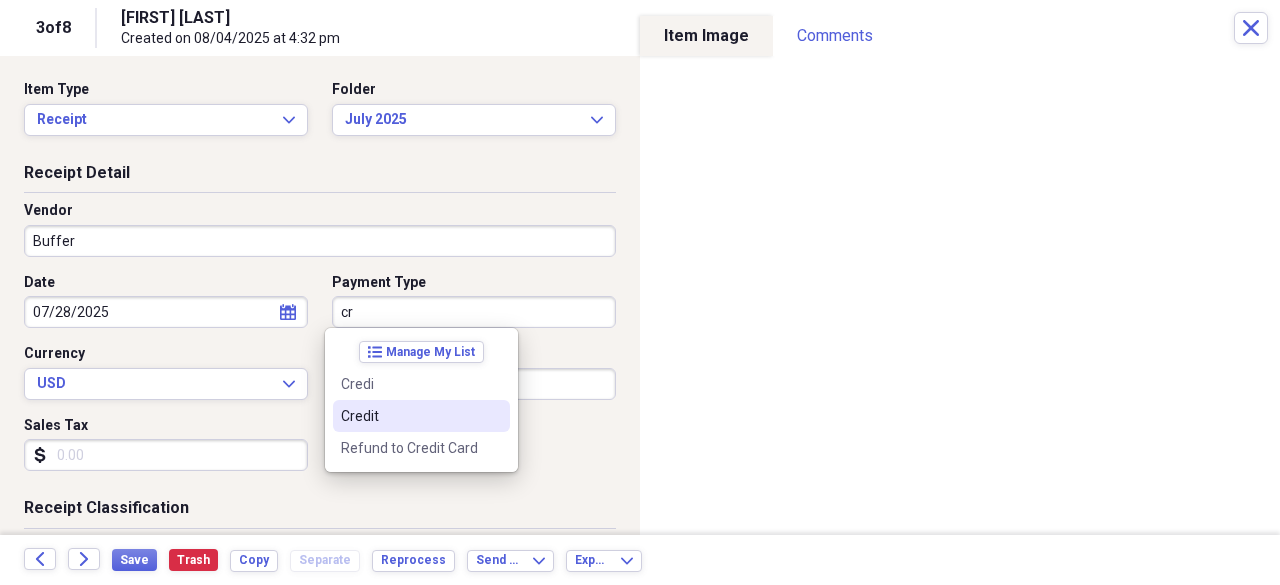 click on "Credit" at bounding box center (409, 416) 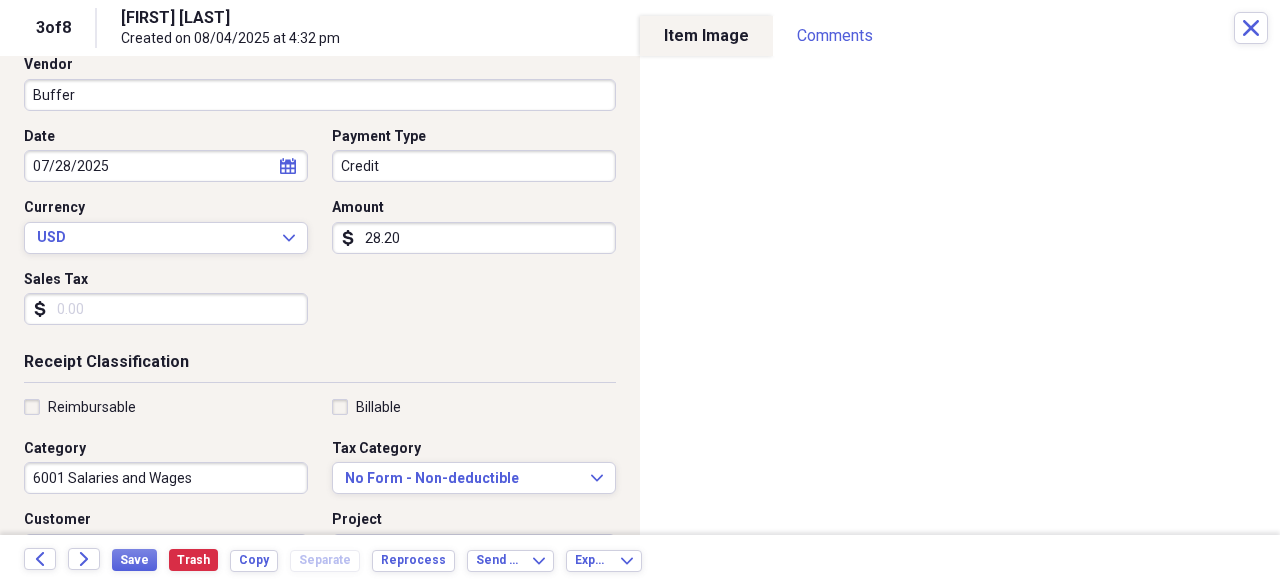 scroll, scrollTop: 149, scrollLeft: 0, axis: vertical 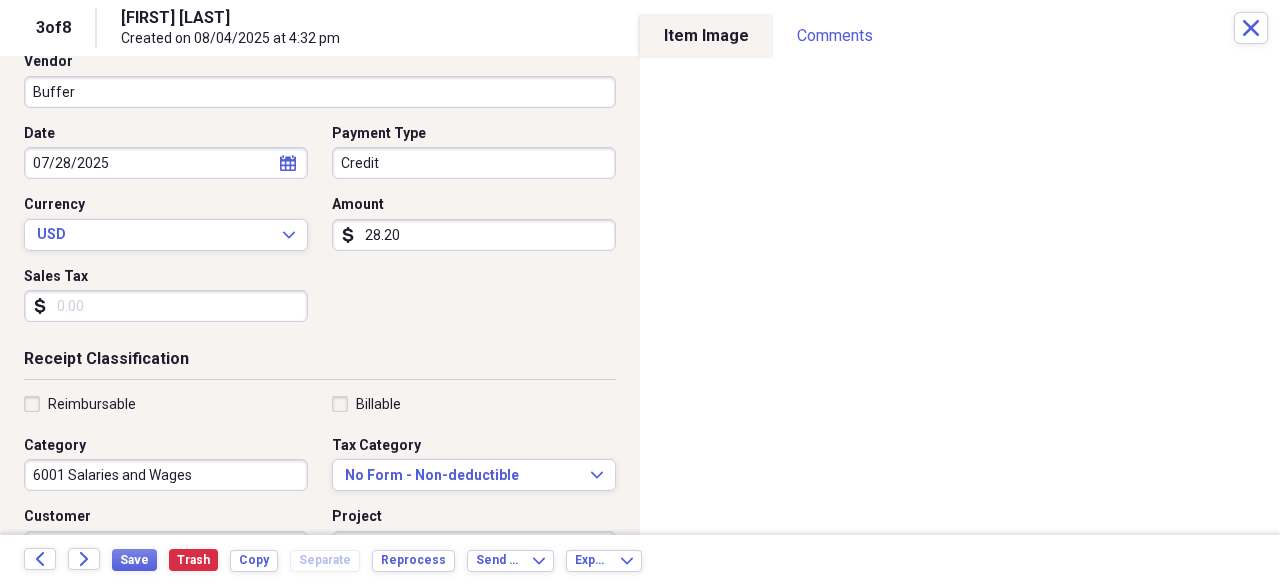 click on "Amount" at bounding box center [474, 205] 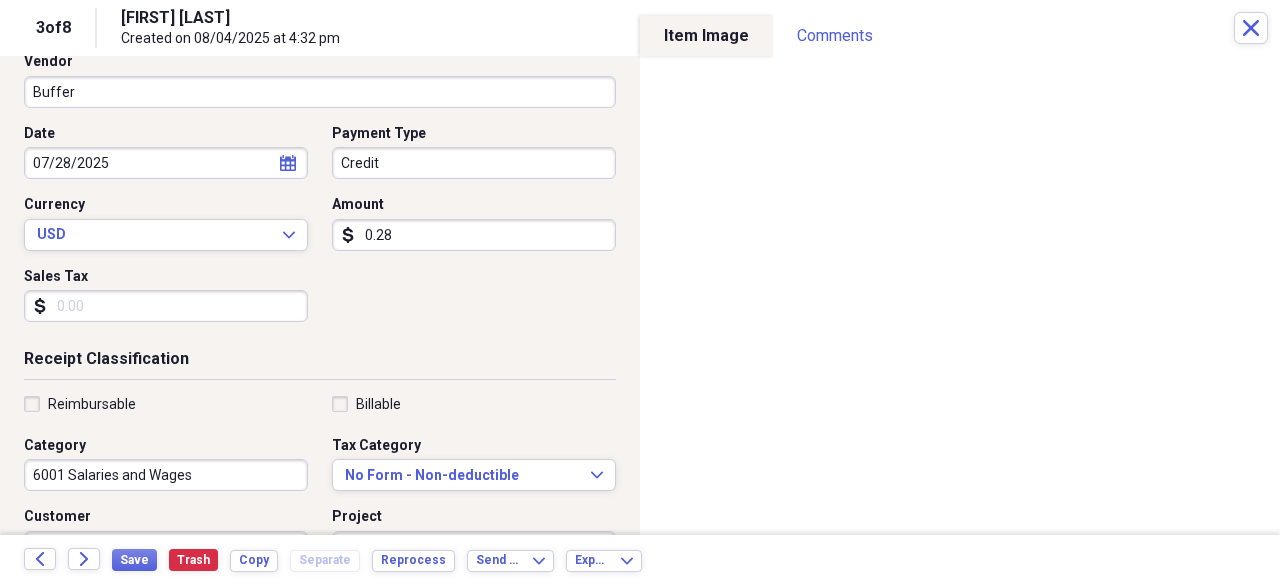 type on "0.02" 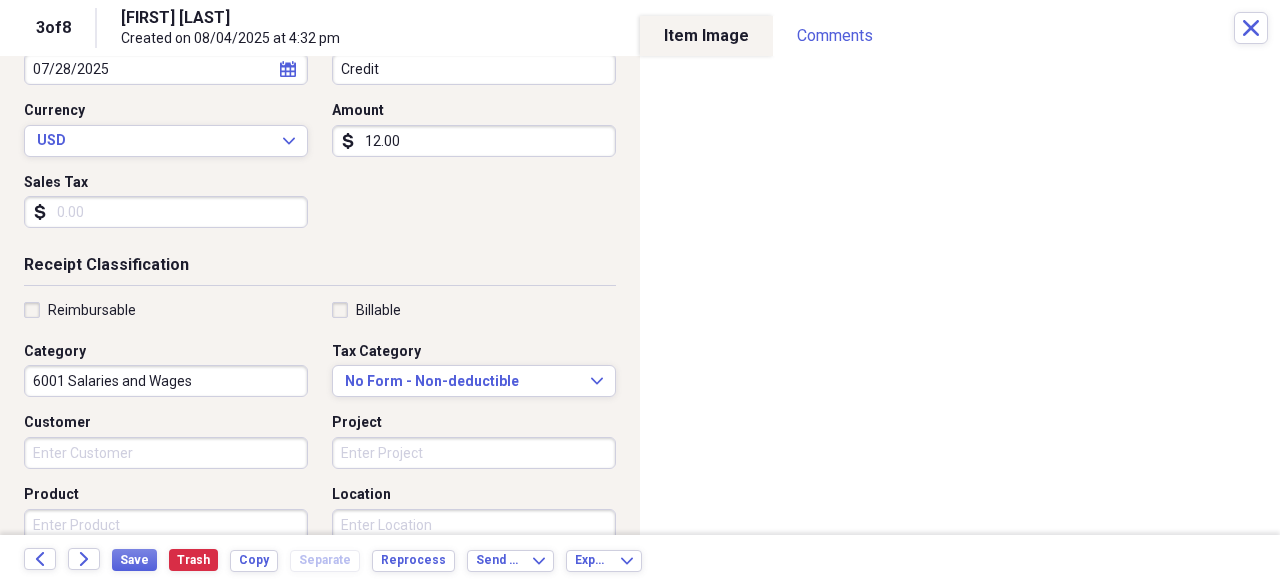 scroll, scrollTop: 262, scrollLeft: 0, axis: vertical 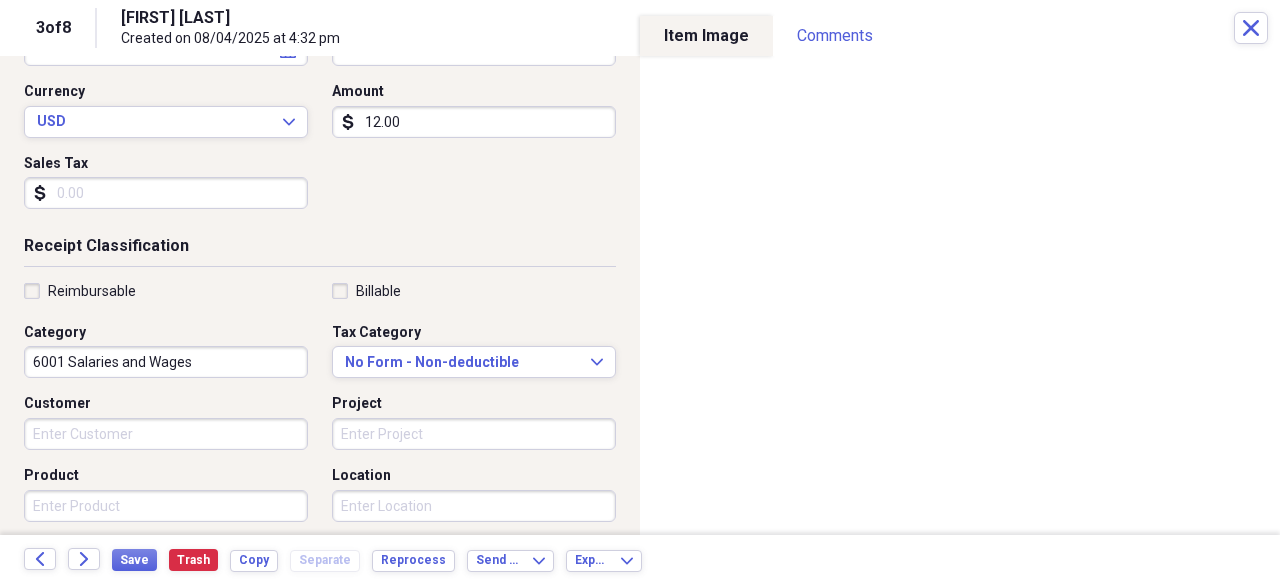 type on "12.00" 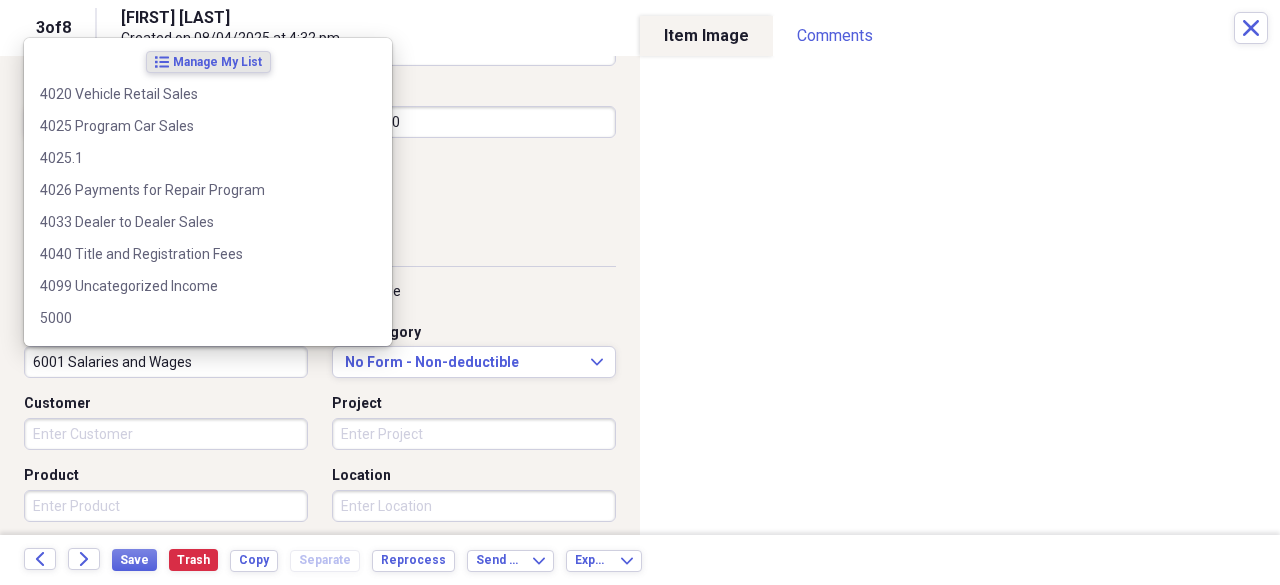 click on "6001 Salaries and Wages" at bounding box center (166, 362) 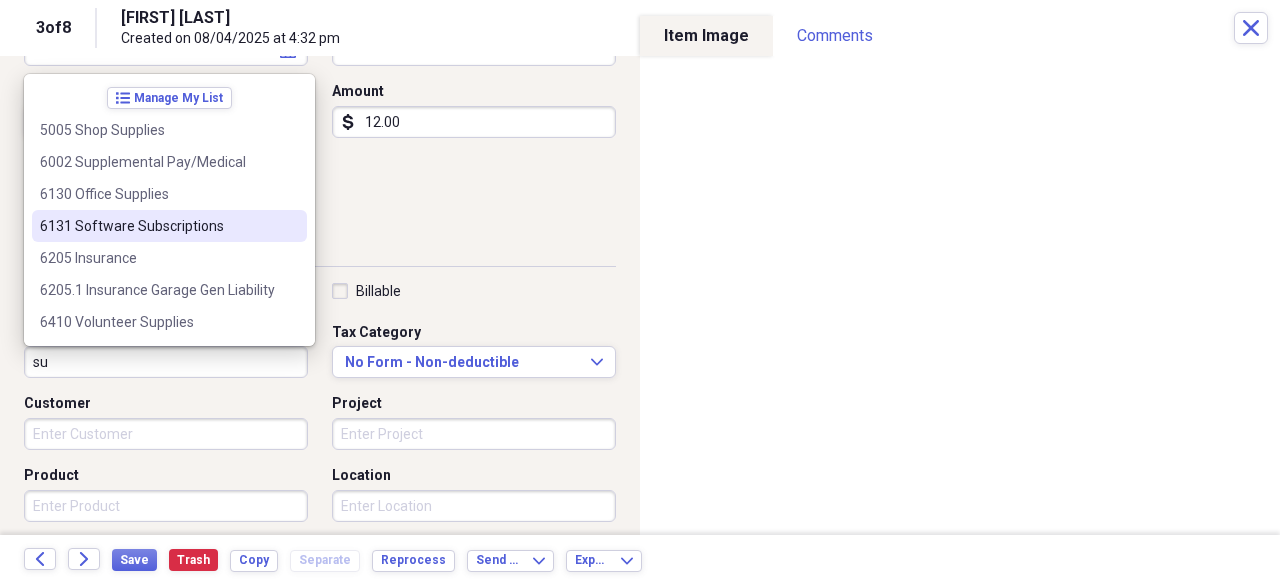 click on "6131 Software Subscriptions" at bounding box center (157, 226) 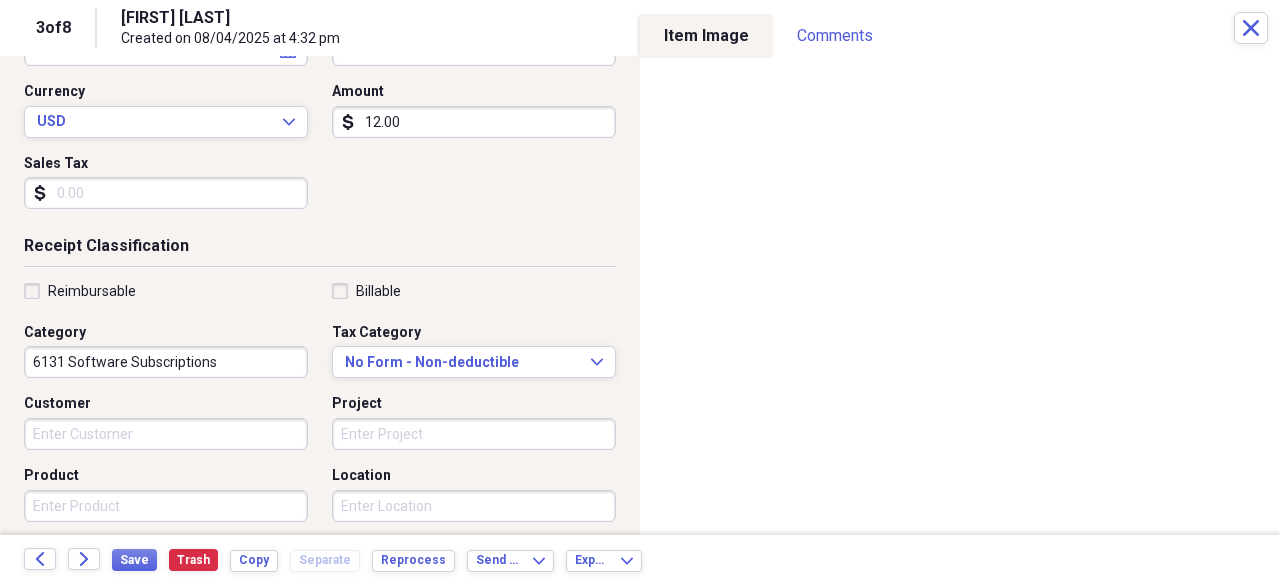click on "Product" at bounding box center (166, 506) 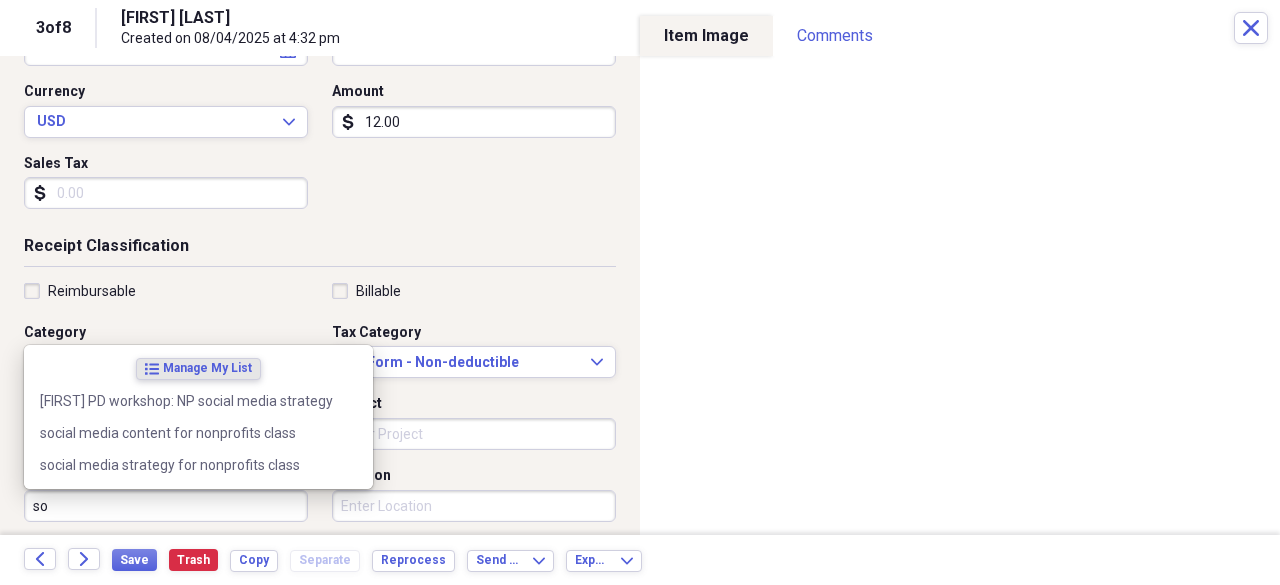type on "s" 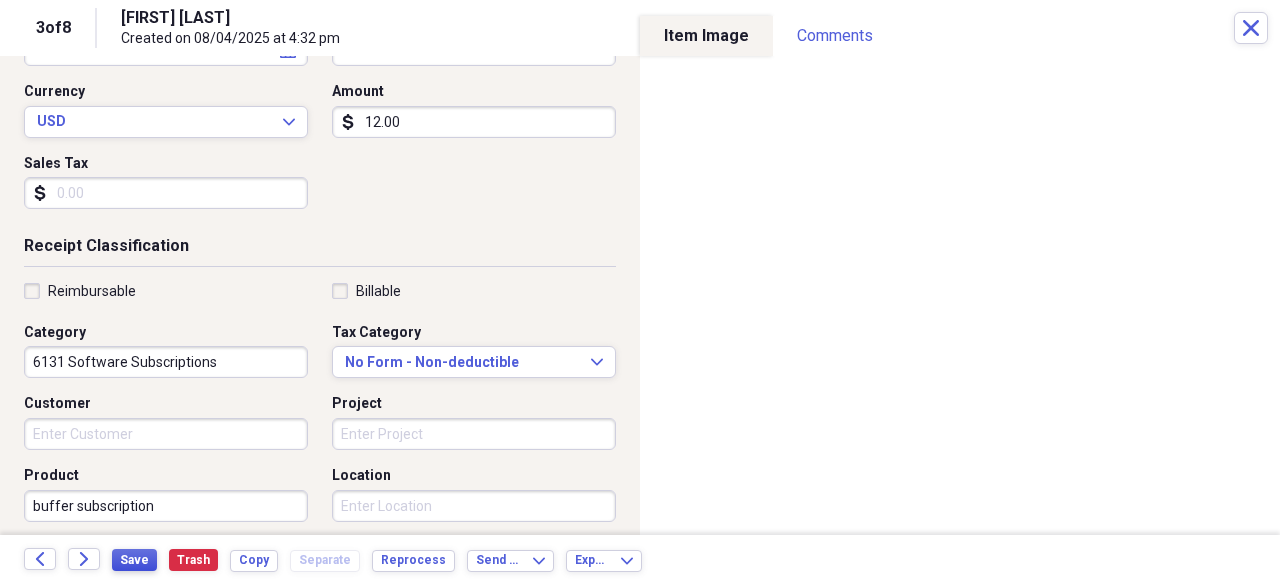 type on "buffer subscription" 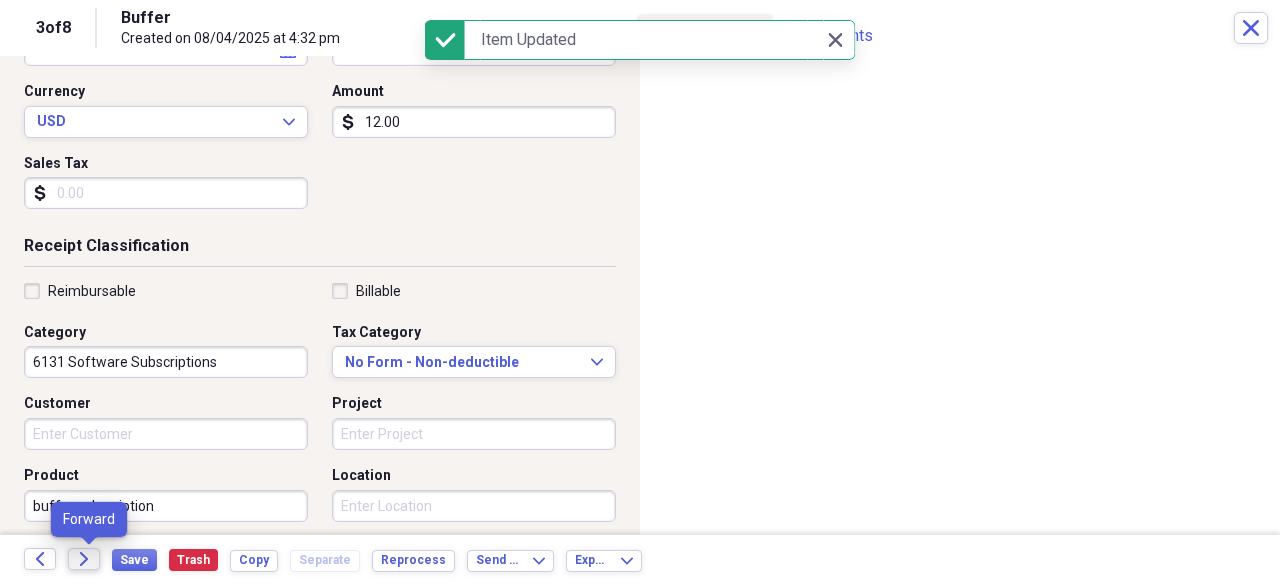 click 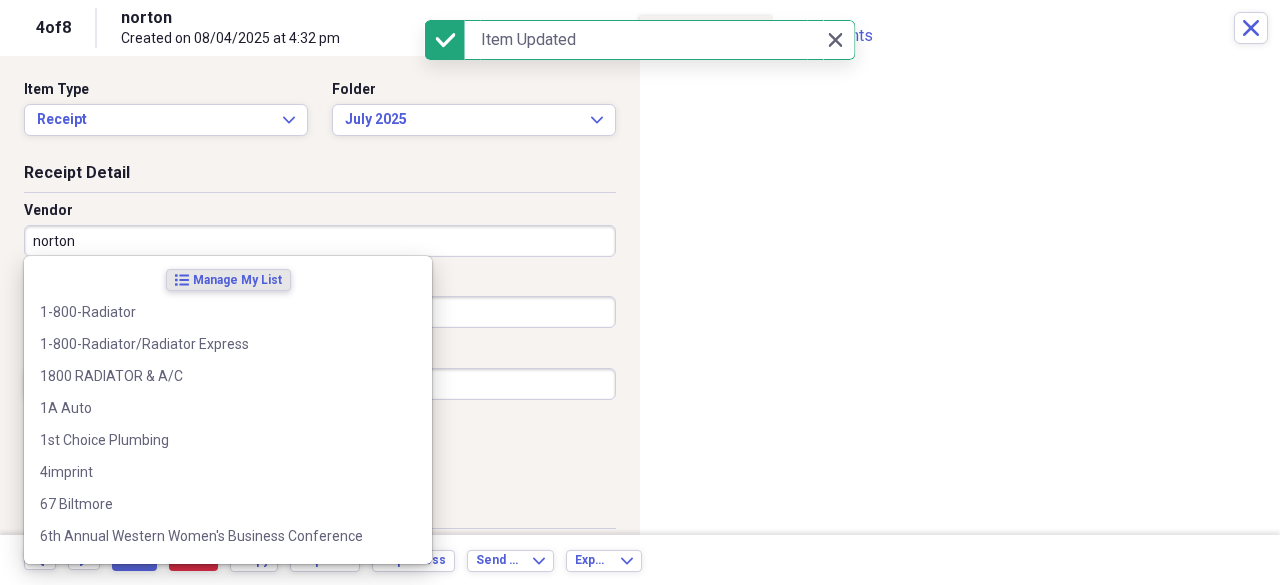 click on "norton" at bounding box center (320, 241) 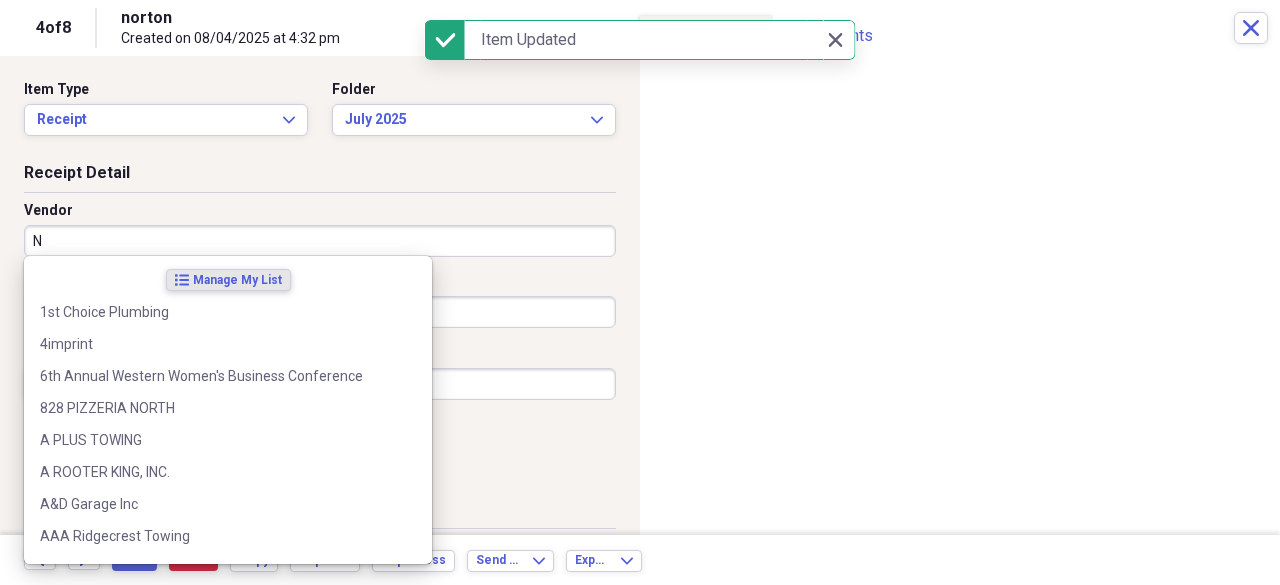 click on "N" at bounding box center [320, 241] 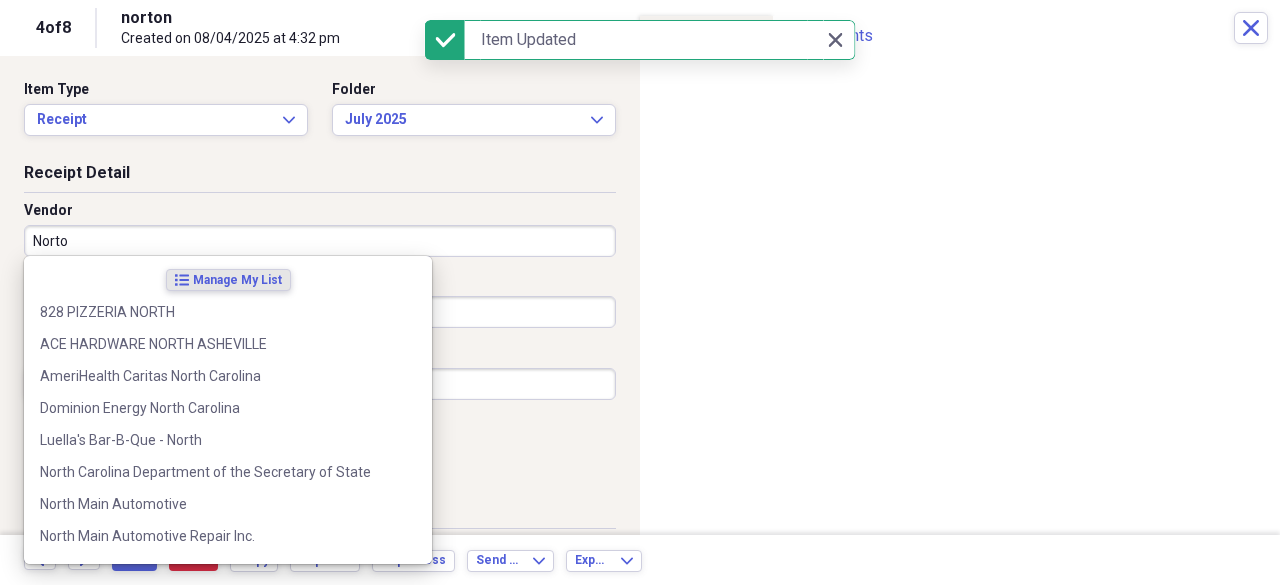 type on "Norton" 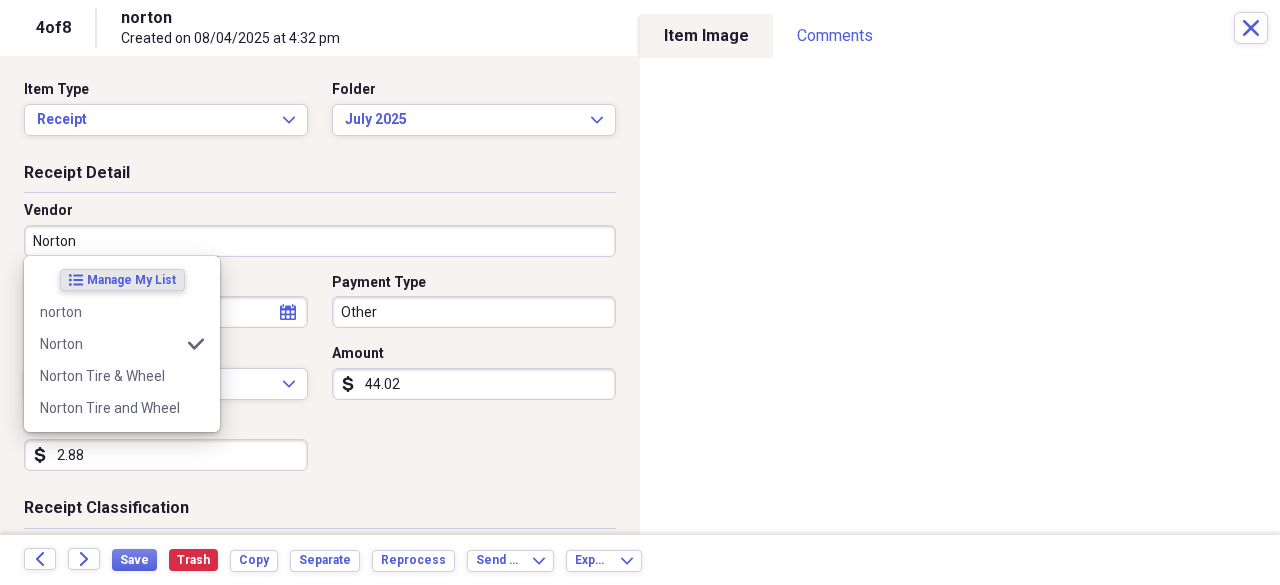 type on "6120 Computer Expenses" 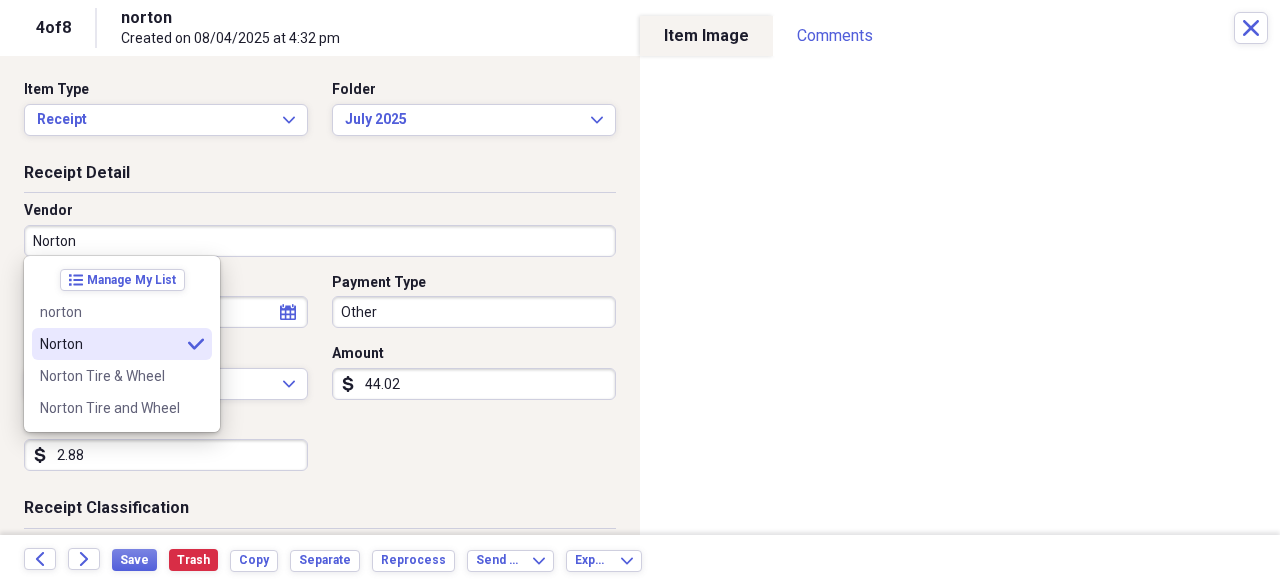 type on "Norton" 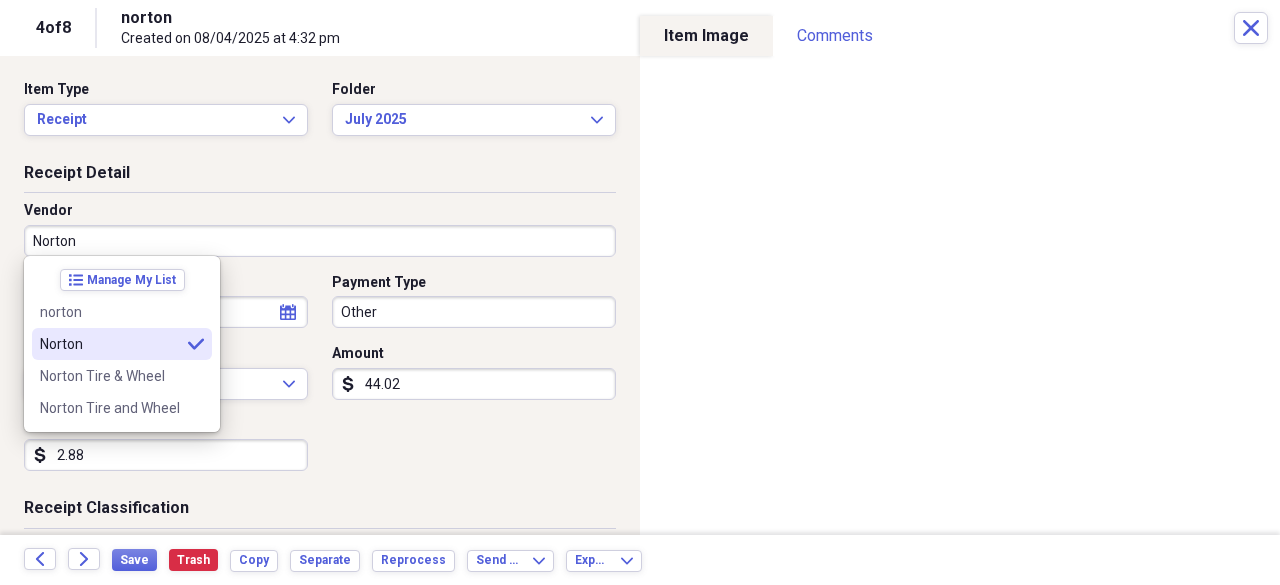 click on "Norton" at bounding box center [110, 344] 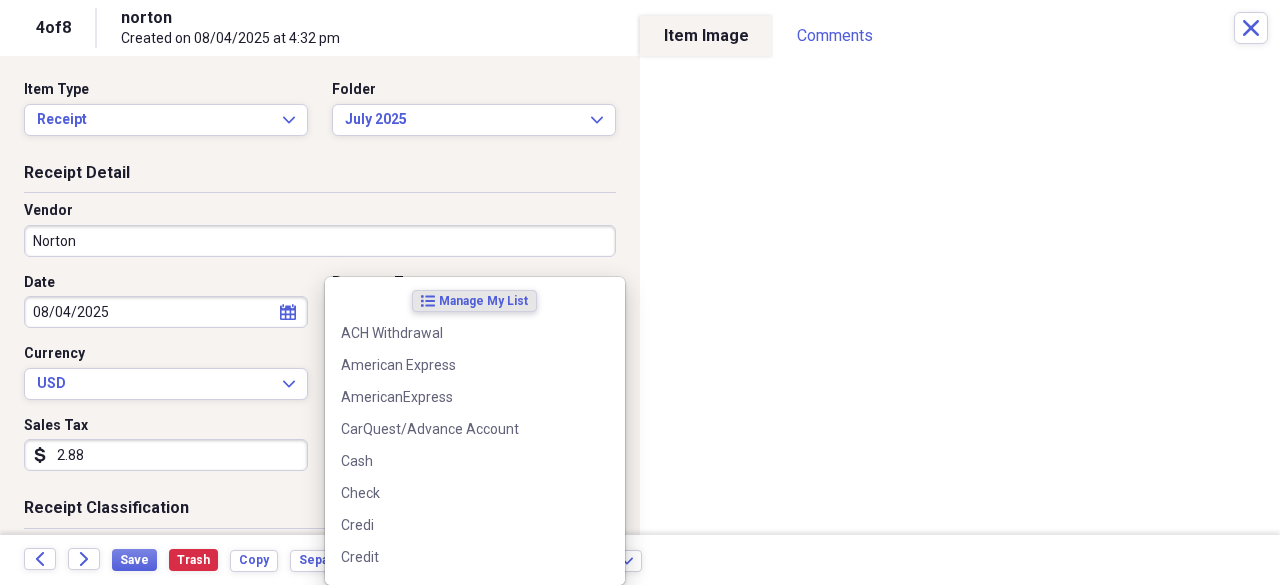 click on "Do My Books Collapse transactions Accounts / Transactions insights Insights reconciliation Monthly Review Organize My Files 5 Collapse Unfiled Needs Review 5 Unfiled All Files Unfiled Unfiled Unfiled Saved Reports Collapse My Cabinet My Cabinet Add Folder Expand Folder 2020 Receipts Add Folder Expand Folder 2021 Receipts Add Folder Expand Folder 2022 Receipts Add Folder Expand Folder 2023 Receipts Add Folder Expand Folder 2024 Receipts Add Folder Collapse Open Folder 2025 Receipts Add Folder Expand Folder April 2025 Add Folder Expand Folder February 2025 Add Folder Folder HOP Records Add Folder Expand Folder January 2025 Add Folder Collapse Open Folder July 2025 Add Folder Folder Advanced Add Folder Folder Autobell Add Folder Folder Checking Add Folder Folder Mel Add Folder Folder Money Market Add Folder Folder PayPal Add Folder Expand Folder June 2025 Add Folder Expand Folder March 2025 Add Folder Expand Folder May 2025 Add Folder Collapse Trash Trash Folder 04-April 2023 Folder 04-April 2023 1 Folder Expand" at bounding box center (640, 292) 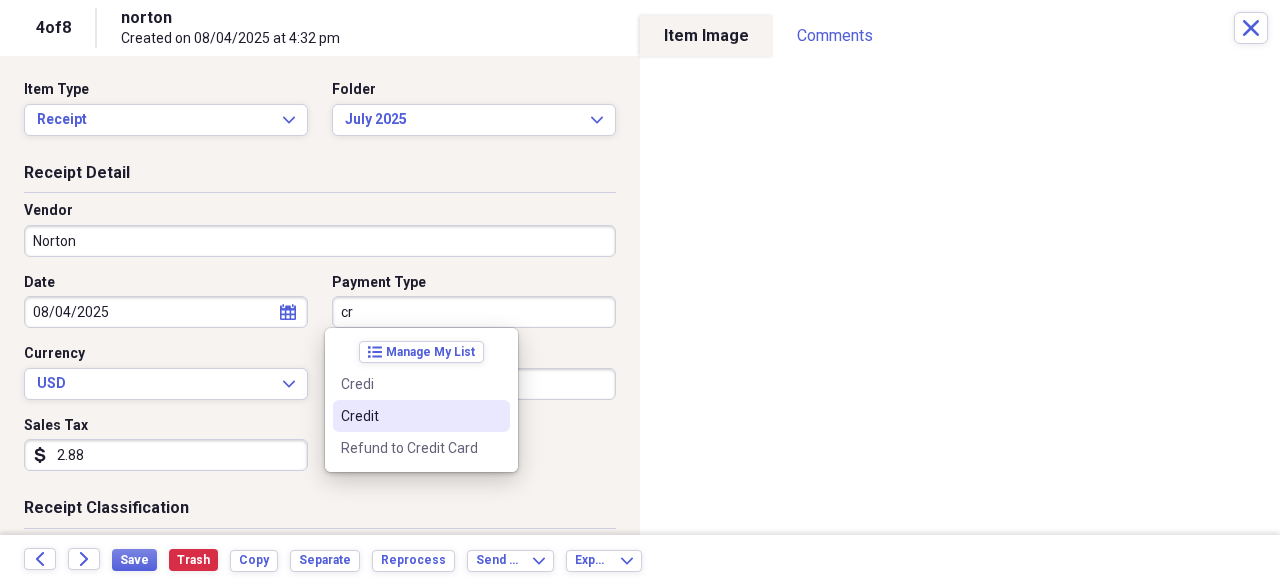 click on "Credit" at bounding box center (409, 416) 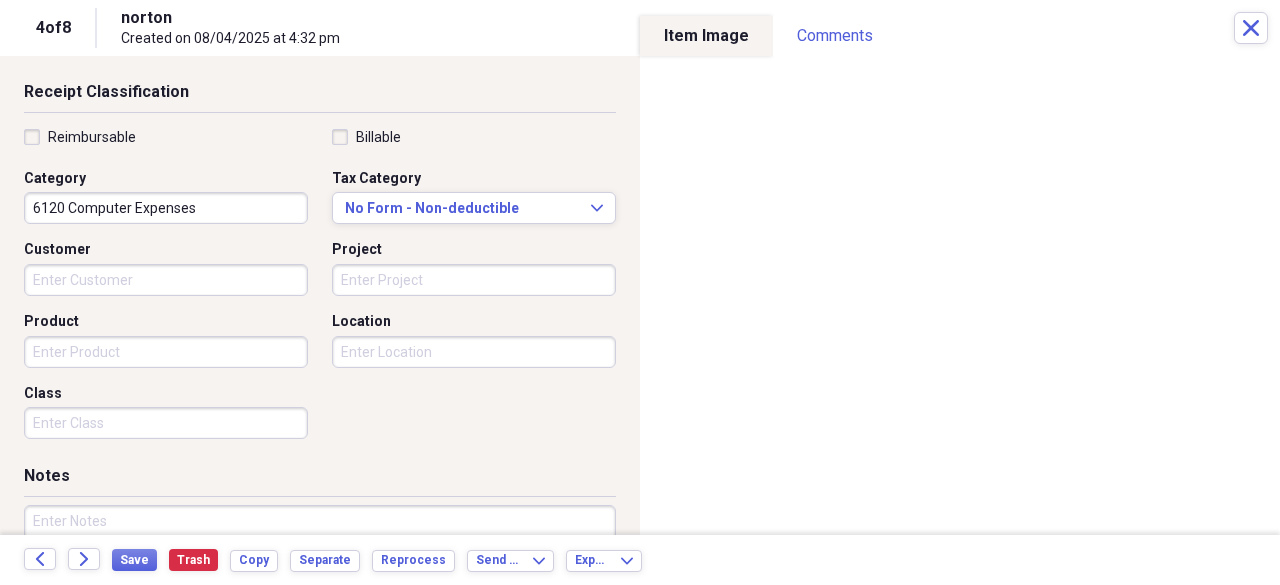 scroll, scrollTop: 0, scrollLeft: 0, axis: both 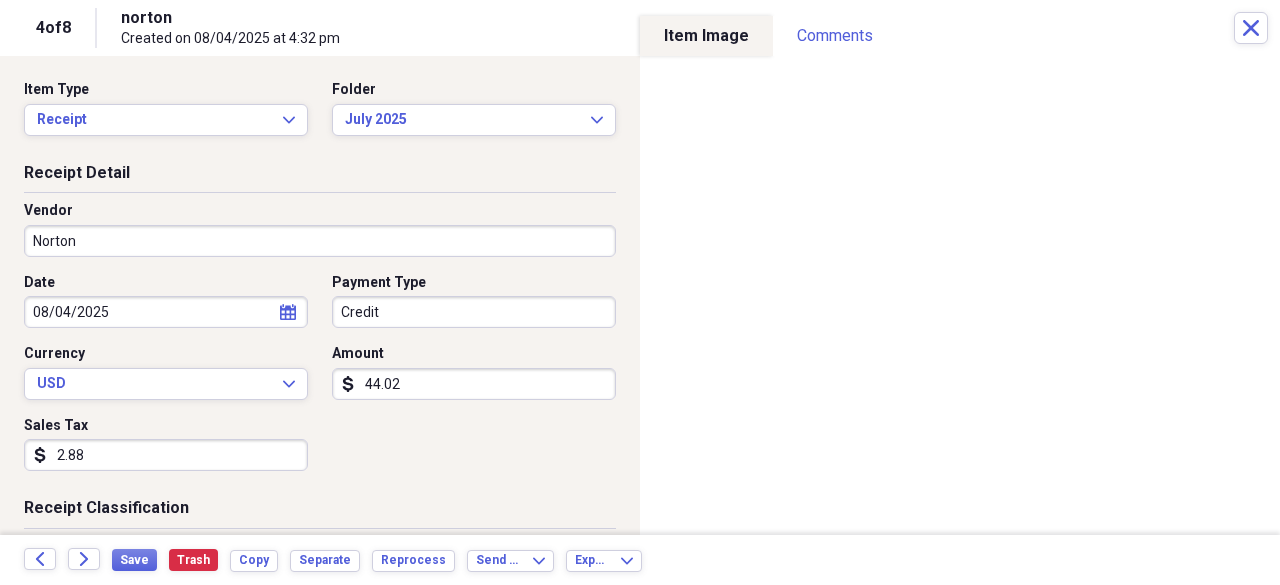 select on "7" 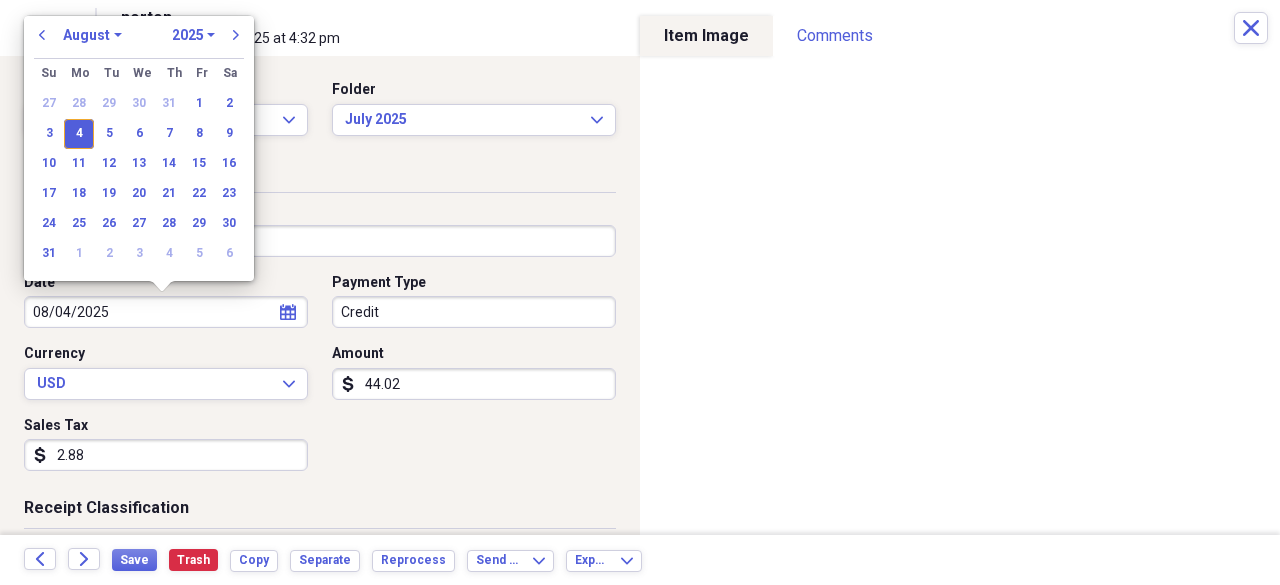 click on "08/04/2025" at bounding box center (166, 312) 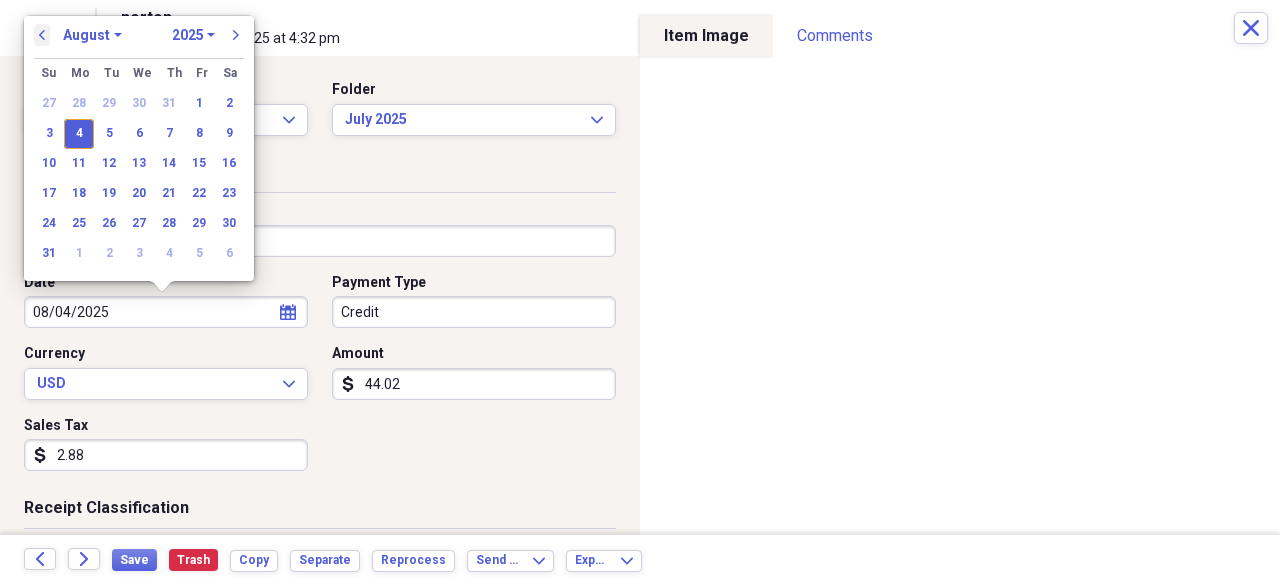 click on "previous" at bounding box center (42, 35) 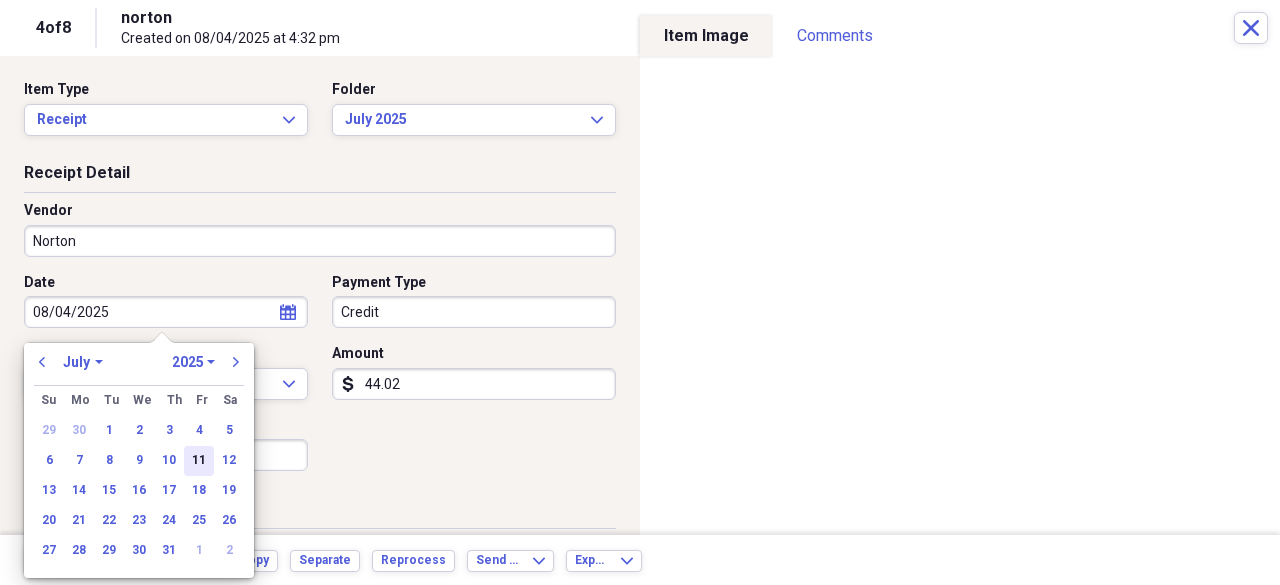 click on "11" at bounding box center (199, 461) 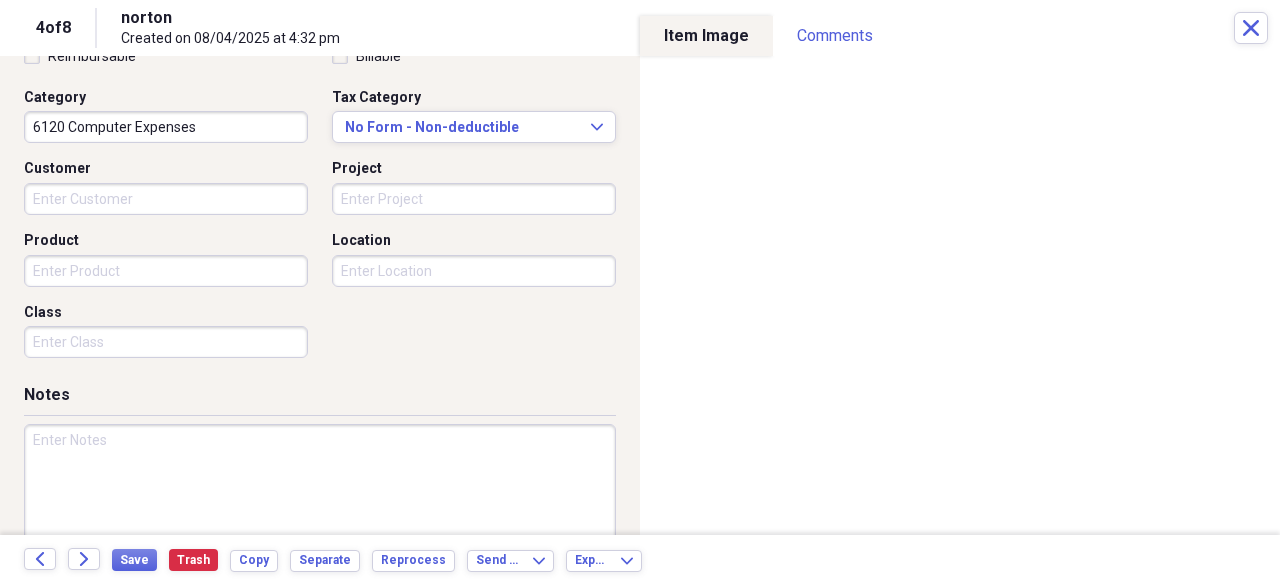 scroll, scrollTop: 532, scrollLeft: 0, axis: vertical 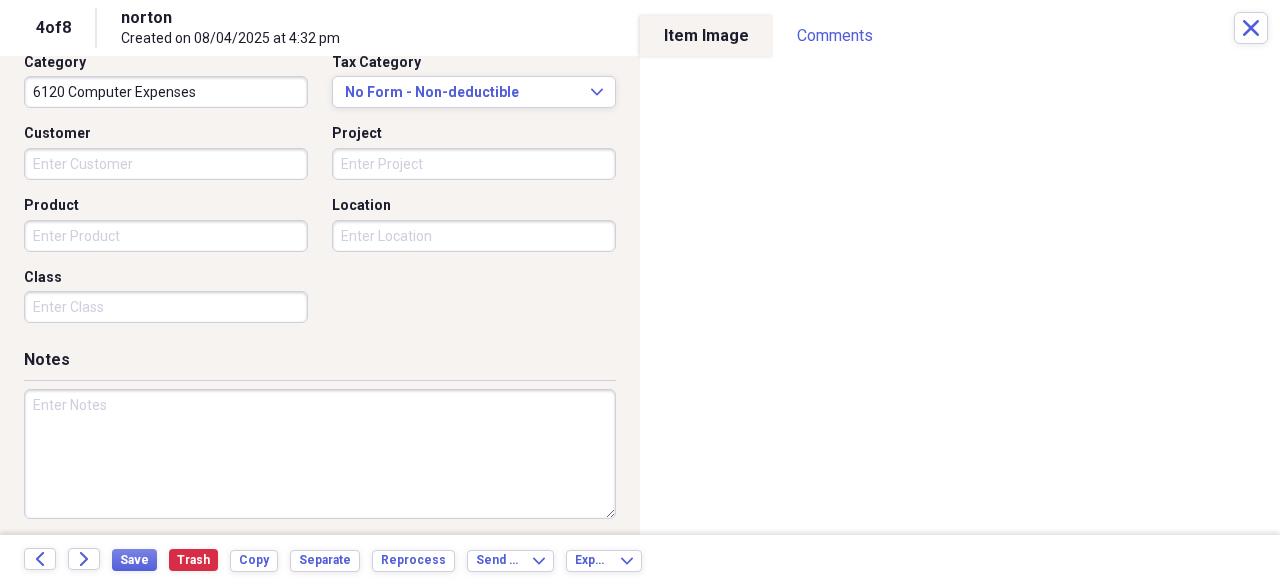 click on "Product" at bounding box center (166, 236) 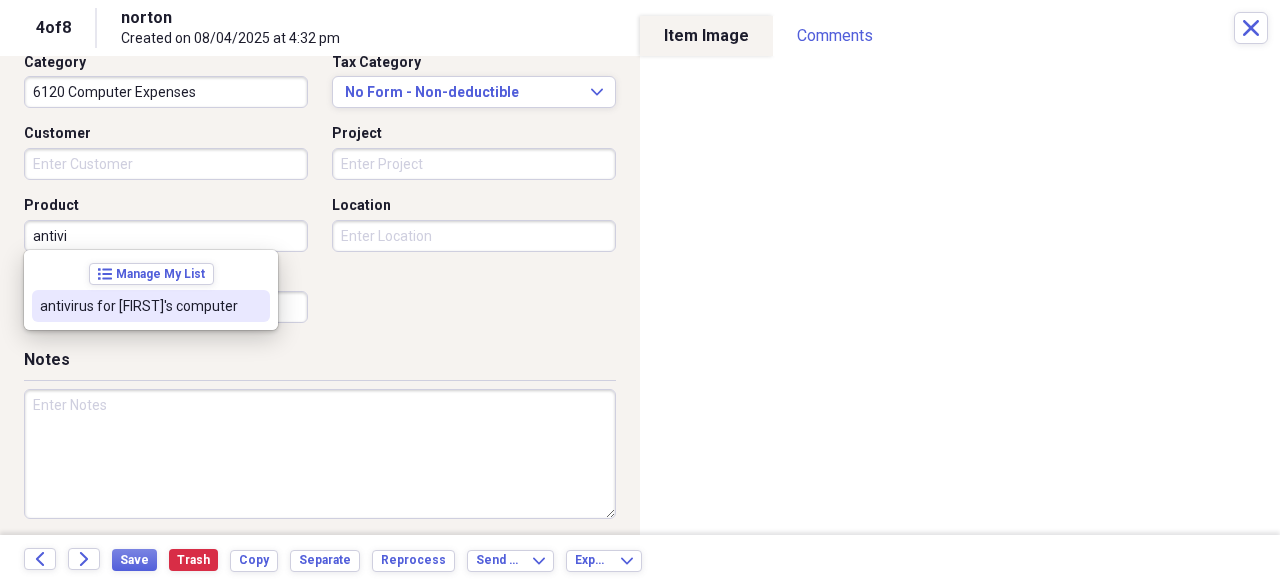 click on "antivirus for [FIRST]'s computer" at bounding box center [139, 306] 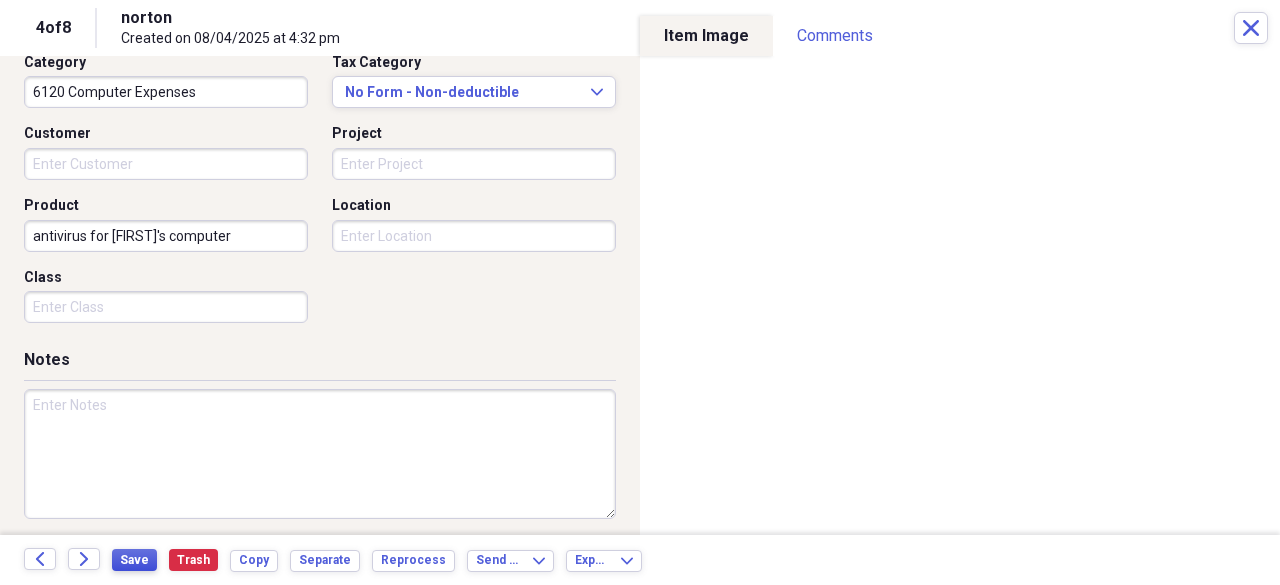 click on "Save" at bounding box center (134, 560) 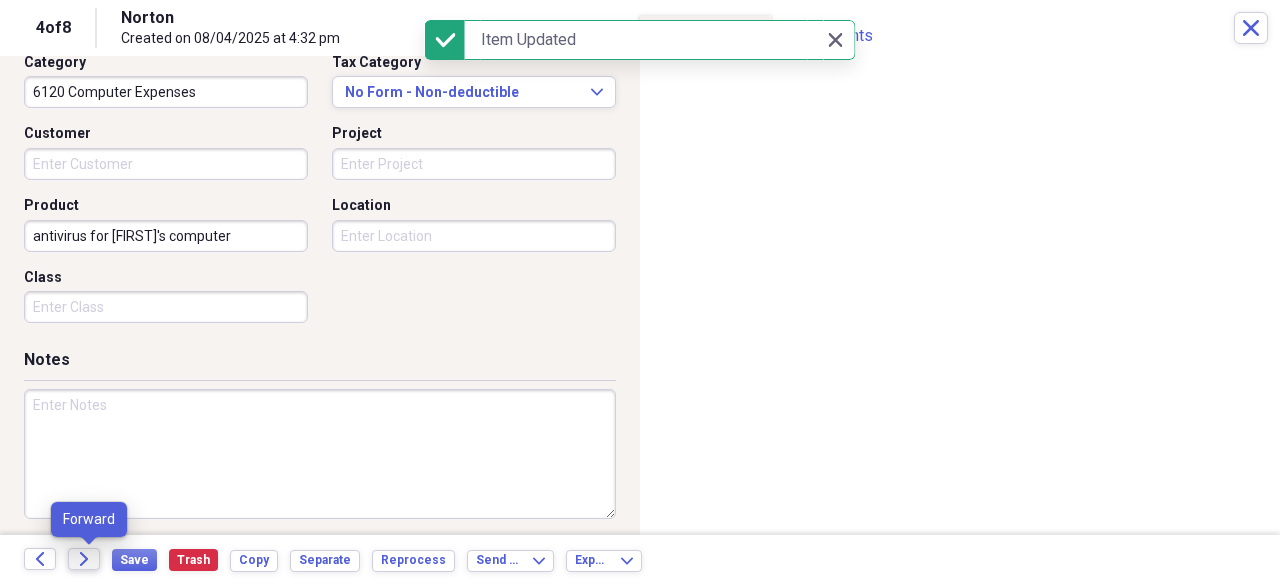 click on "Forward" 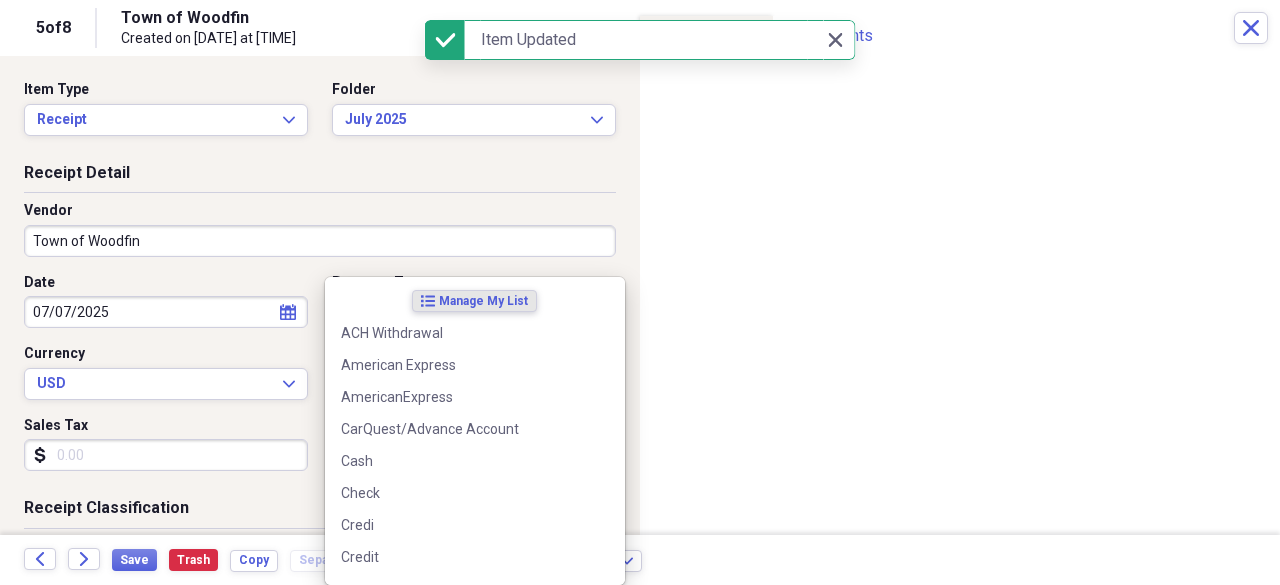 click on "Do My Books Collapse transactions Accounts / Transactions insights Insights reconciliation Monthly Review Organize My Files 4 Collapse Unfiled Needs Review 4 Unfiled All Files Unfiled Unfiled Unfiled Saved Reports Collapse My Cabinet My Cabinet Add Folder Expand Folder 2020 Receipts Add Folder Expand Folder 2021 Receipts Add Folder Expand Folder 2022 Receipts Add Folder Expand Folder 2023 Receipts Add Folder Expand Folder 2024 Receipts Add Folder Collapse Open Folder 2025 Receipts Add Folder Expand Folder April 2025 Add Folder Expand Folder February 2025 Add Folder Folder HOP Records Add Folder Expand Folder January 2025 Add Folder Collapse Open Folder July 2025 Add Folder Folder Advanced Add Folder Folder Autobell Add Folder Folder Checking Add Folder Folder Mel Add Folder Folder Money Market Add Folder Folder PayPal Add Folder Expand Folder June 2025 Add Folder Expand Folder March 2025 Add Folder Expand Folder May 2025 Add Folder Collapse Trash Trash Folder 04-April 2023 Folder 04-April 2023 1 Folder Expand" at bounding box center [640, 292] 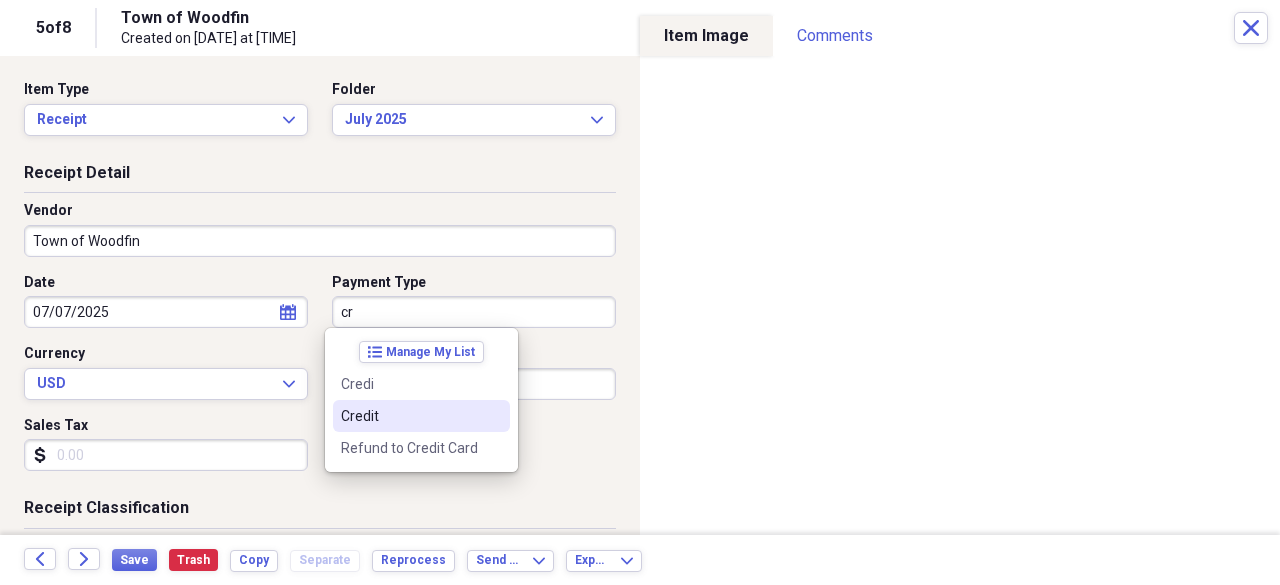 click on "Credit" at bounding box center [409, 416] 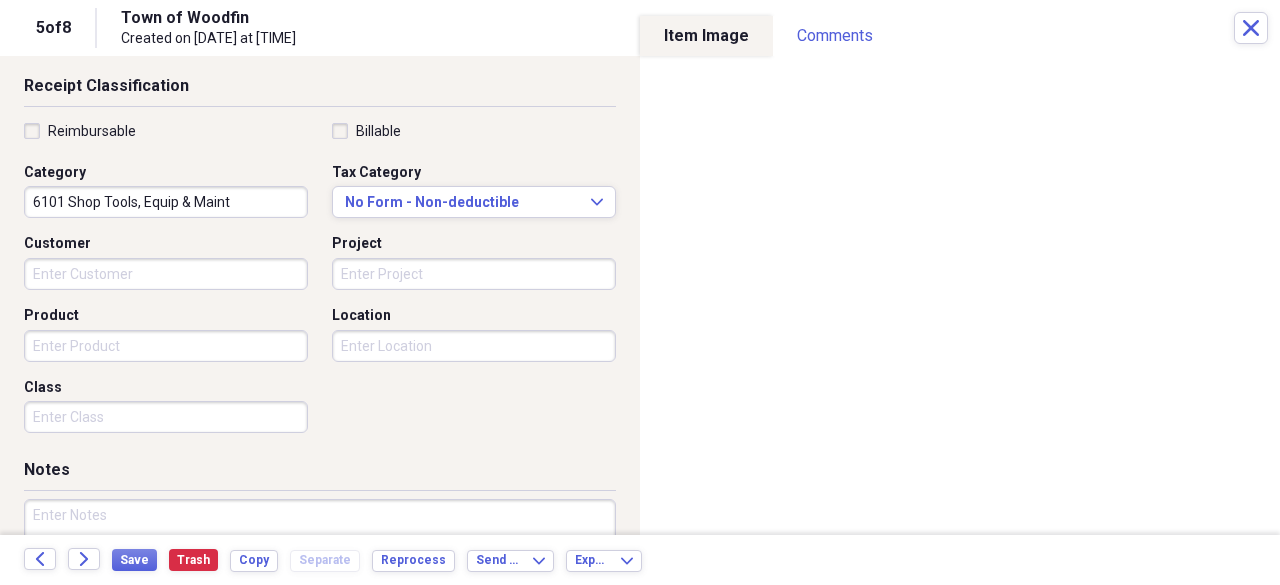 scroll, scrollTop: 423, scrollLeft: 0, axis: vertical 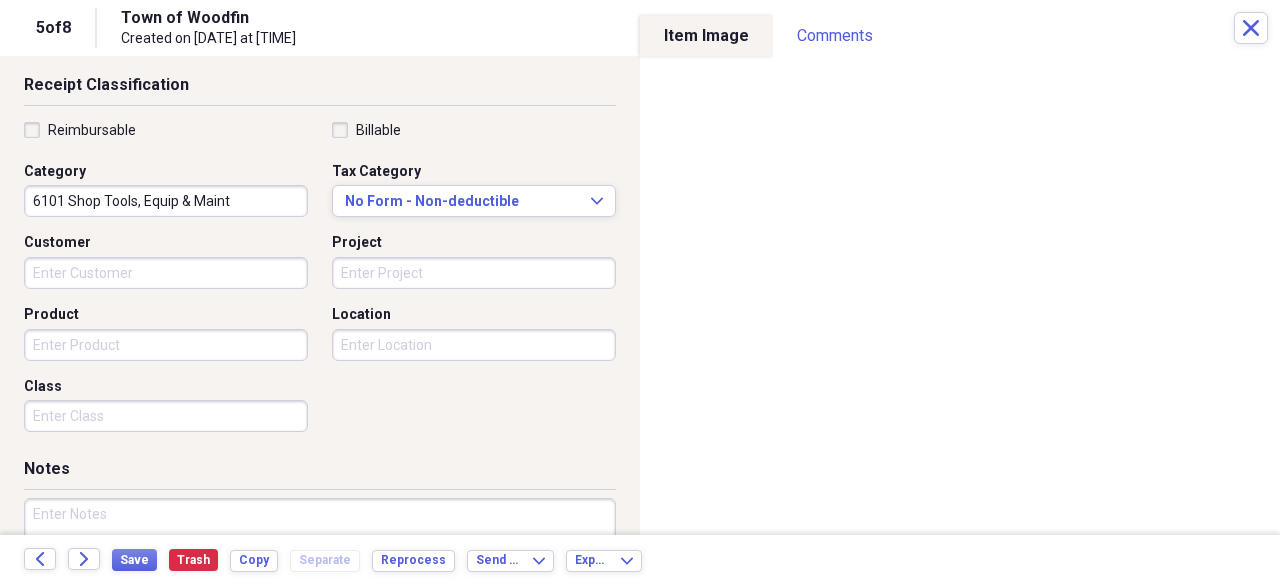 click on "Product" at bounding box center [166, 345] 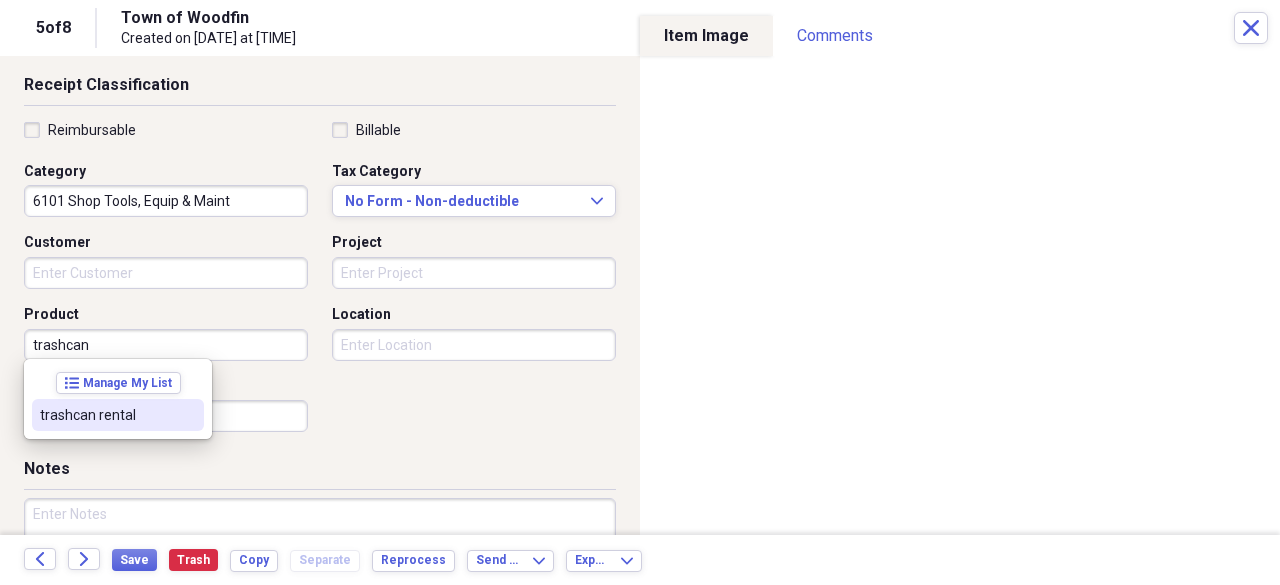 click on "trashcan rental" at bounding box center [106, 415] 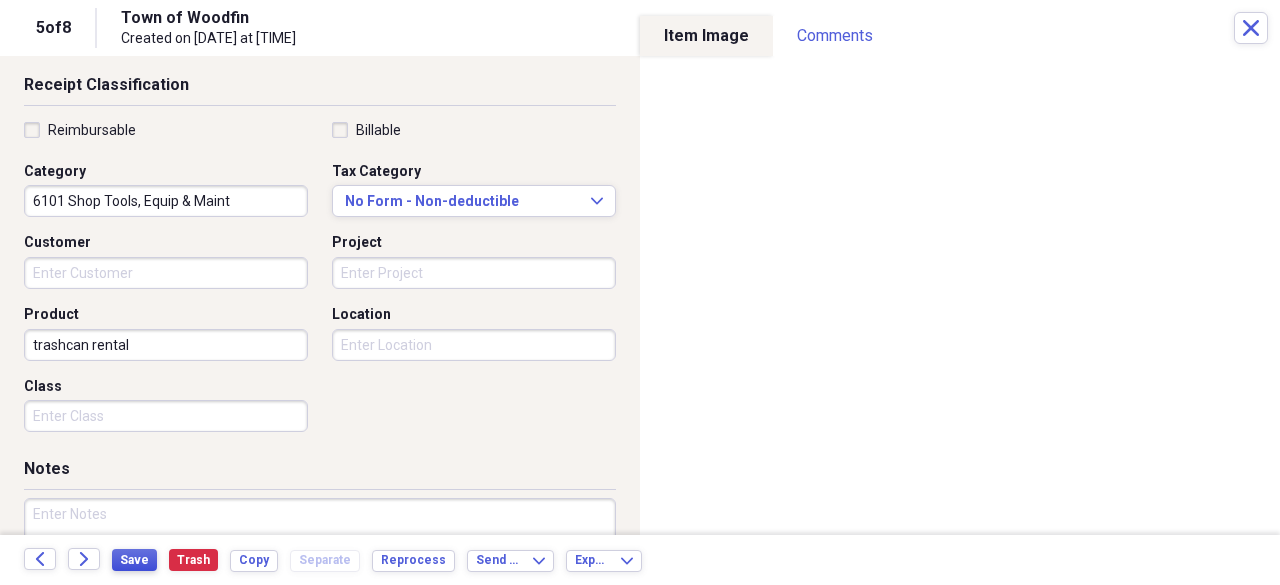 click on "Save" at bounding box center (134, 560) 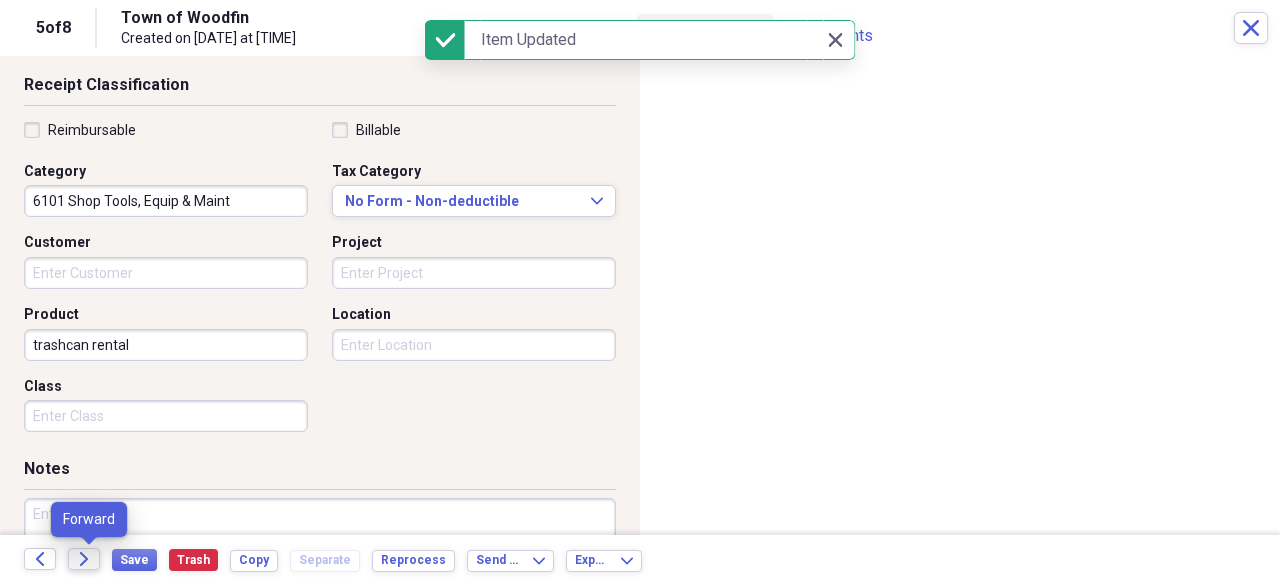 click on "Forward" 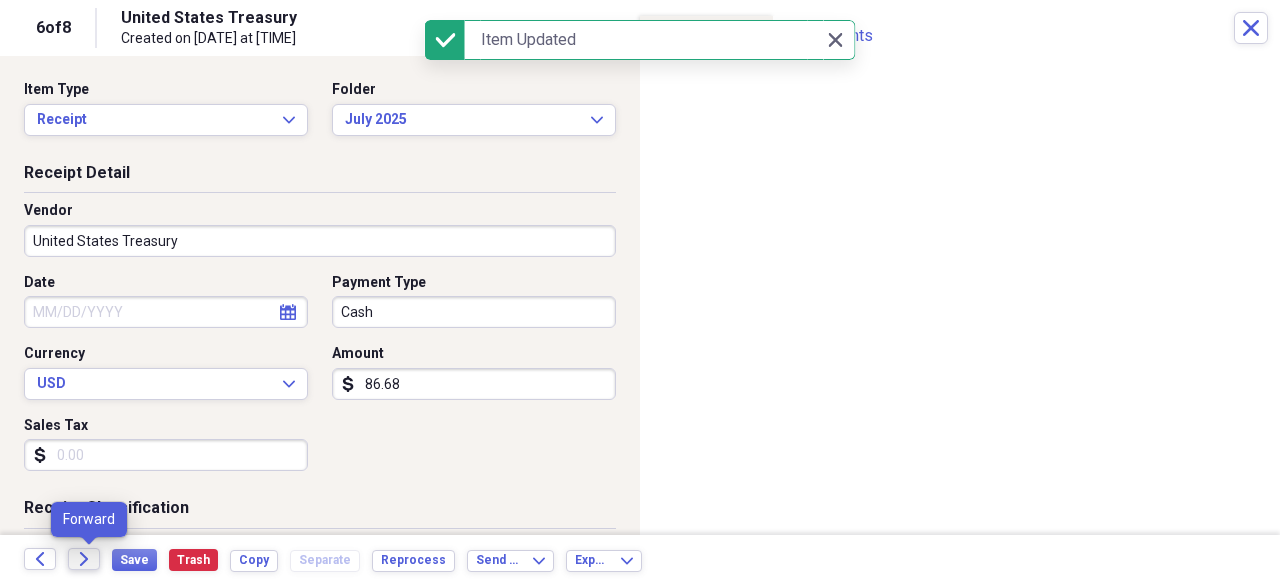 click on "Forward" 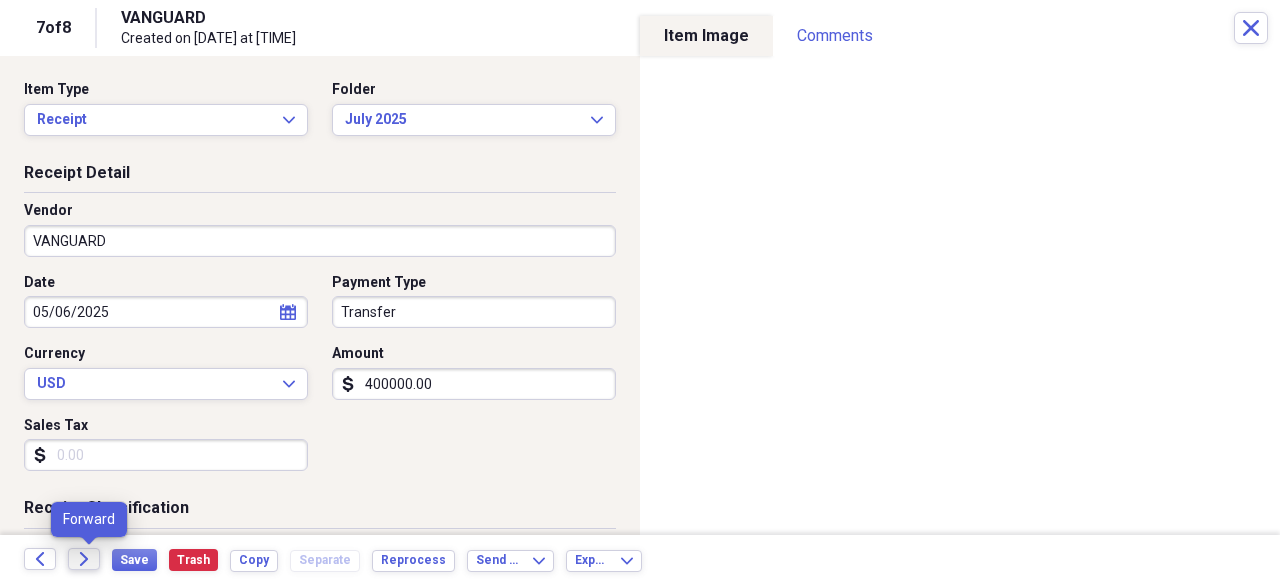click on "Forward" 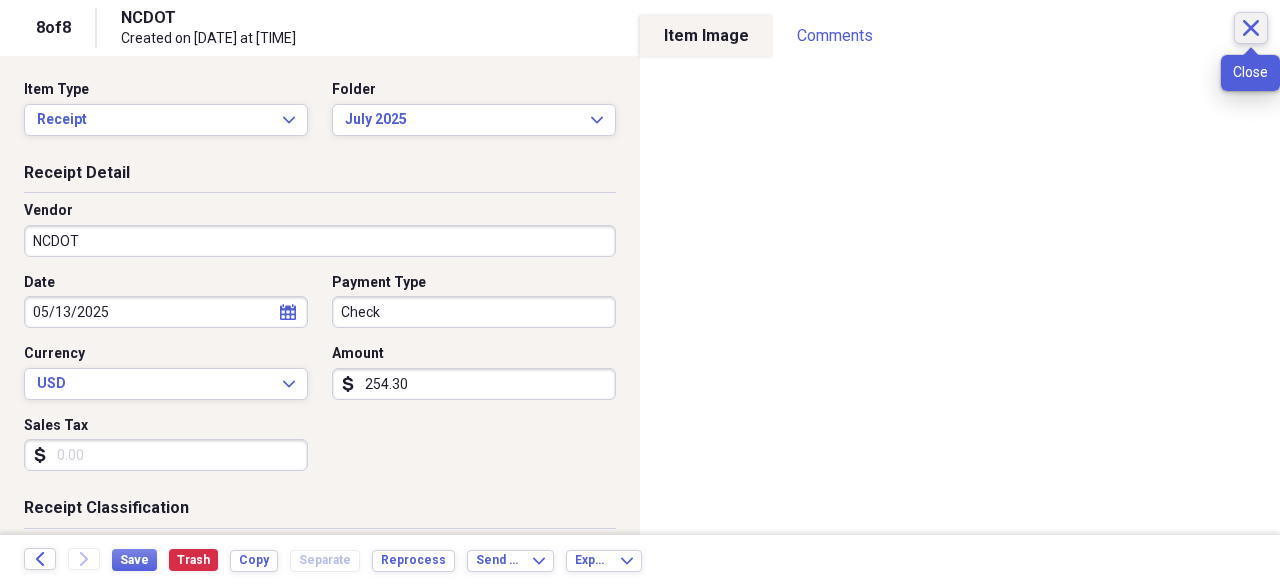 click on "Close" 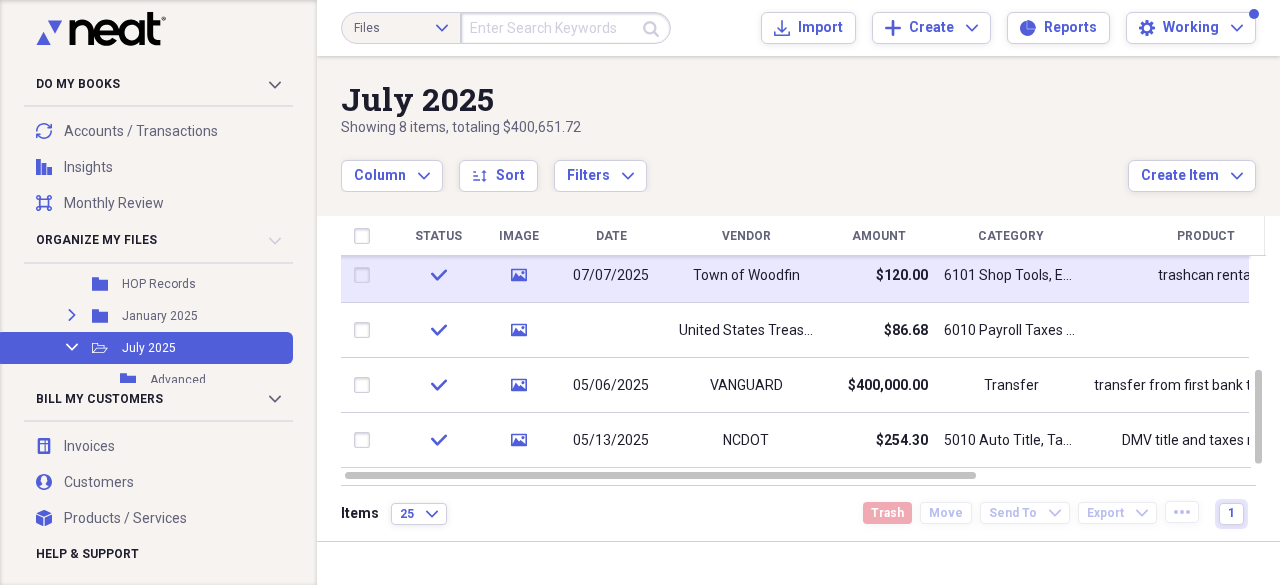 click at bounding box center [366, 275] 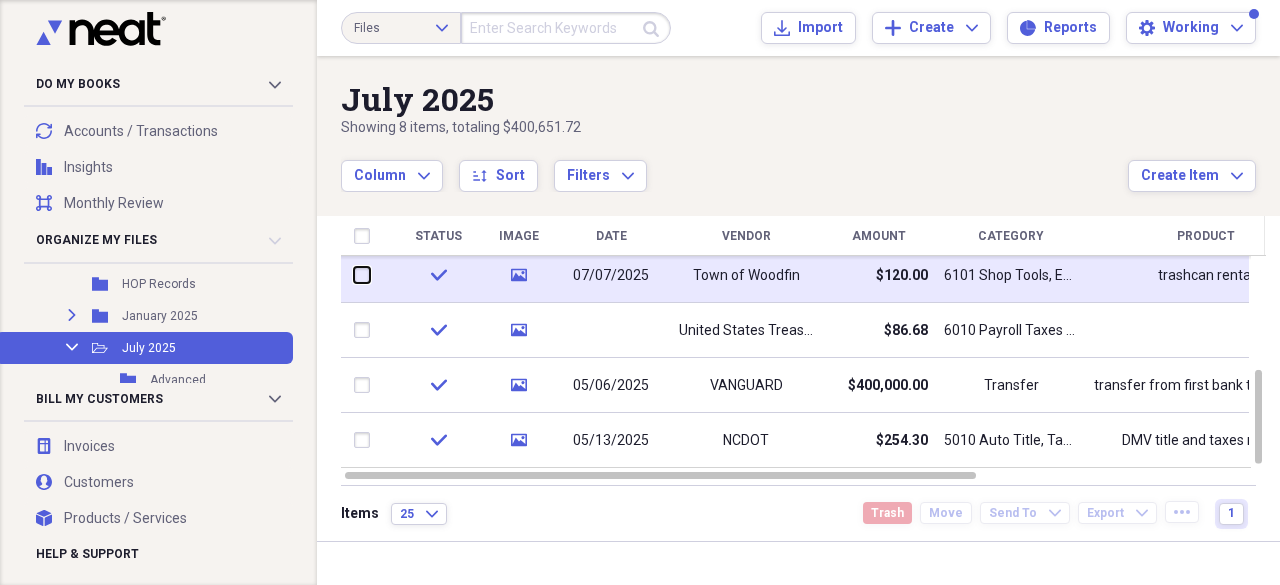 click at bounding box center (354, 275) 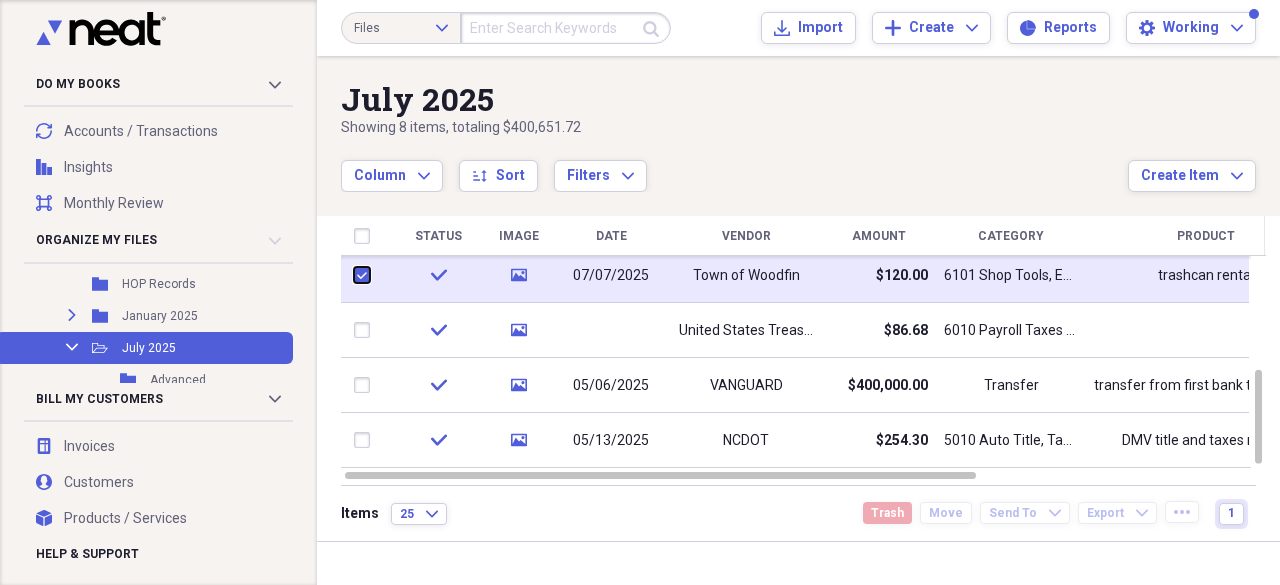 checkbox on "true" 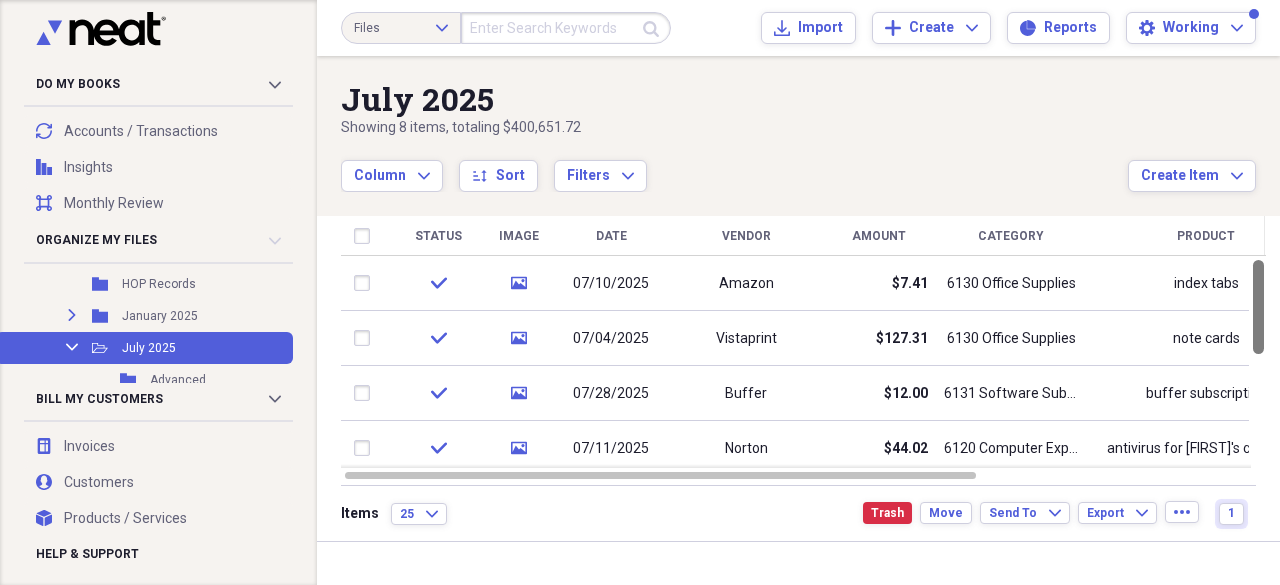 drag, startPoint x: 1275, startPoint y: 409, endPoint x: 1279, endPoint y: 187, distance: 222.03603 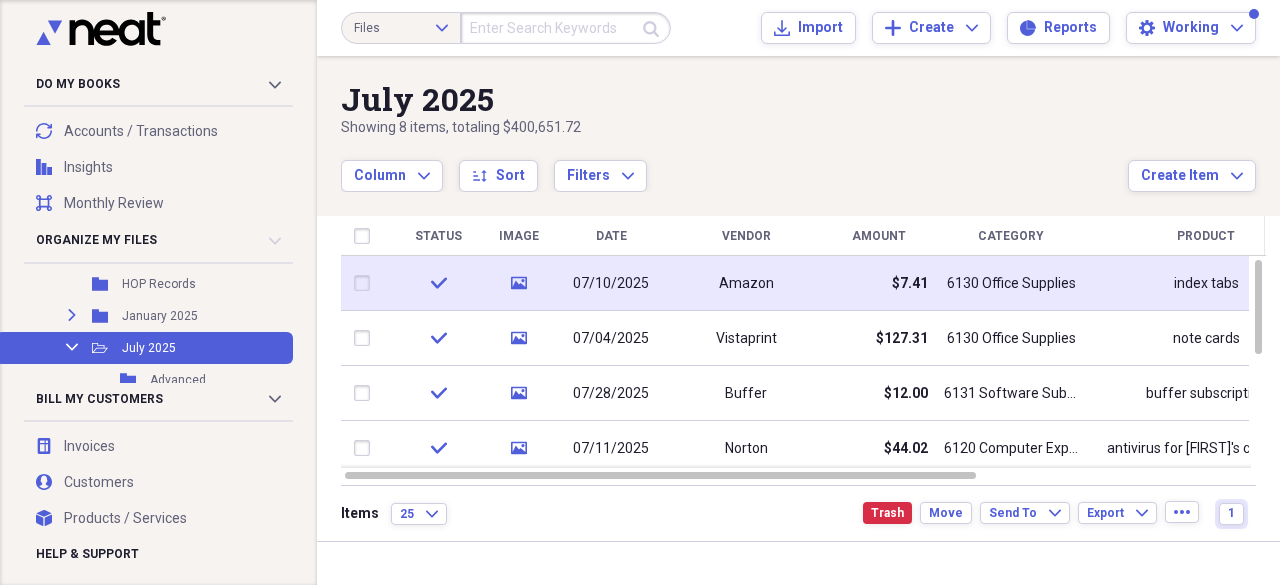 click at bounding box center [366, 283] 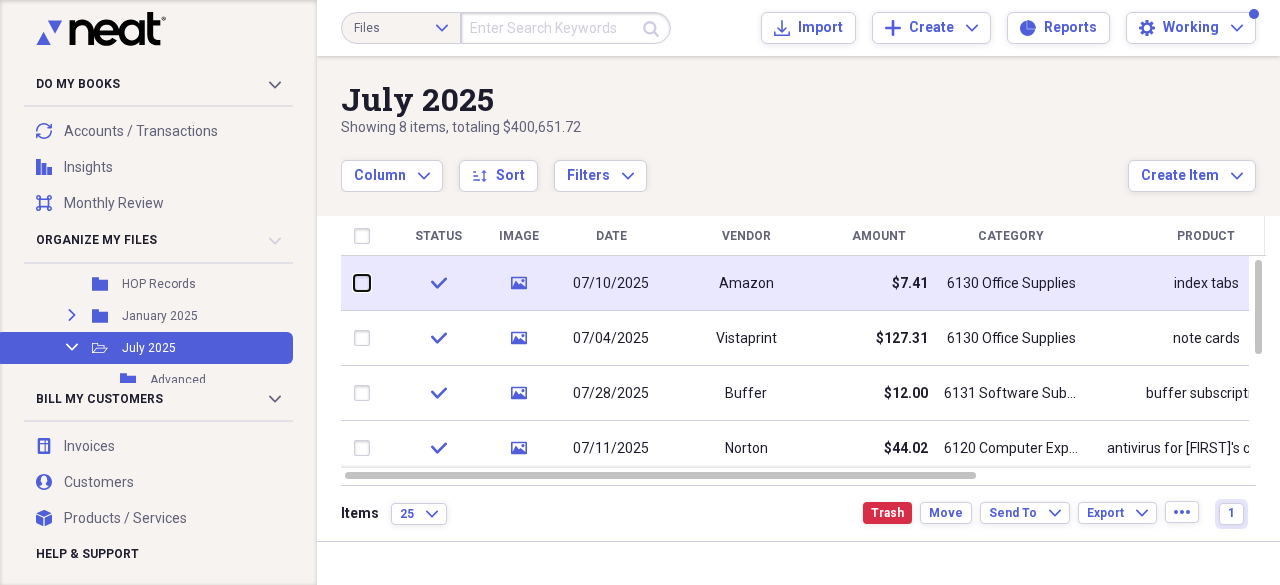 click at bounding box center [354, 283] 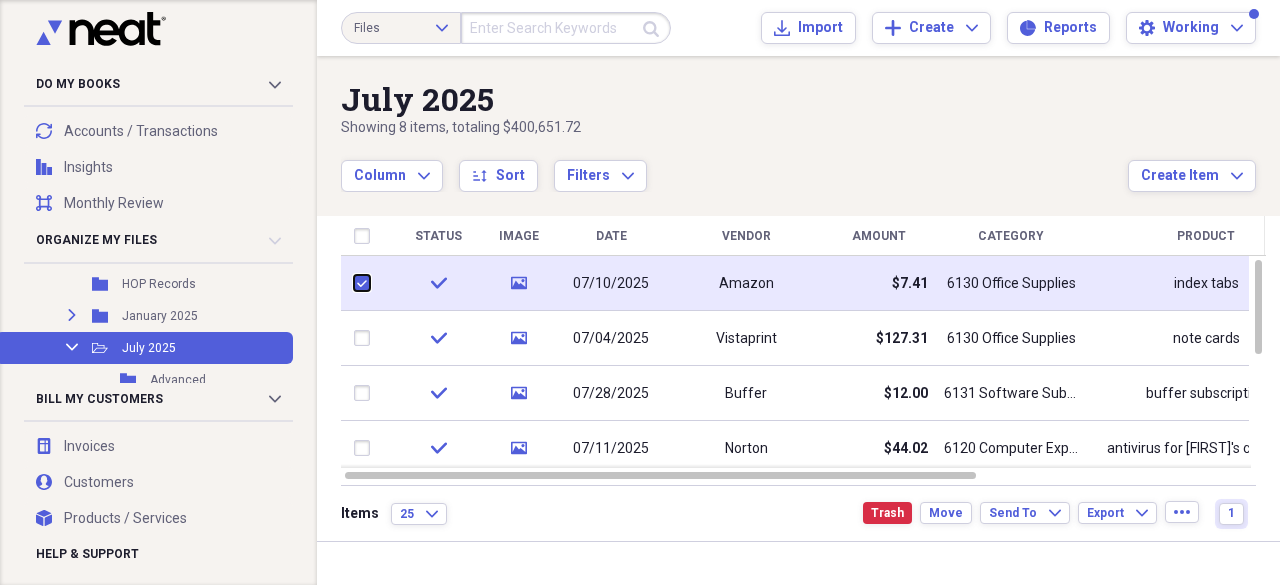 checkbox on "true" 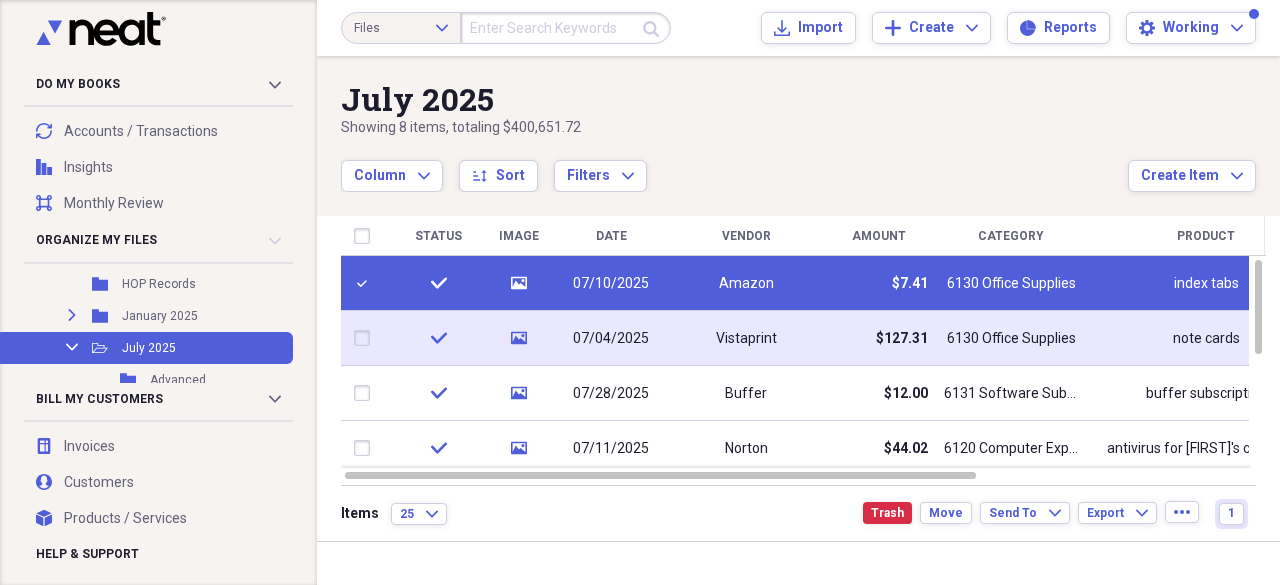 click at bounding box center [366, 338] 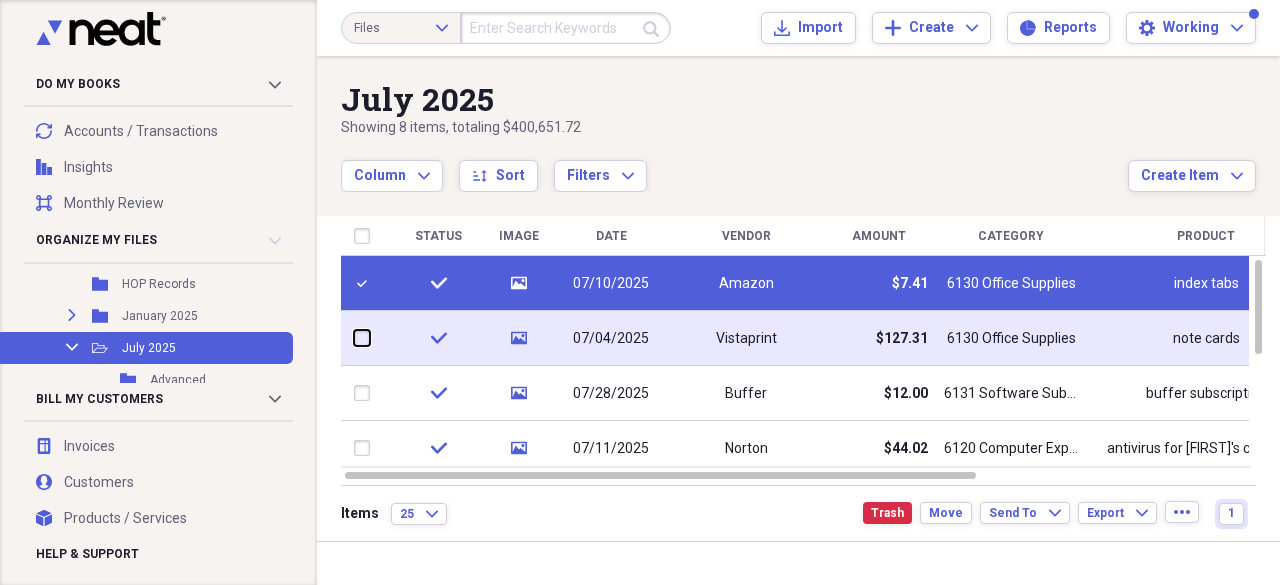 click at bounding box center [354, 338] 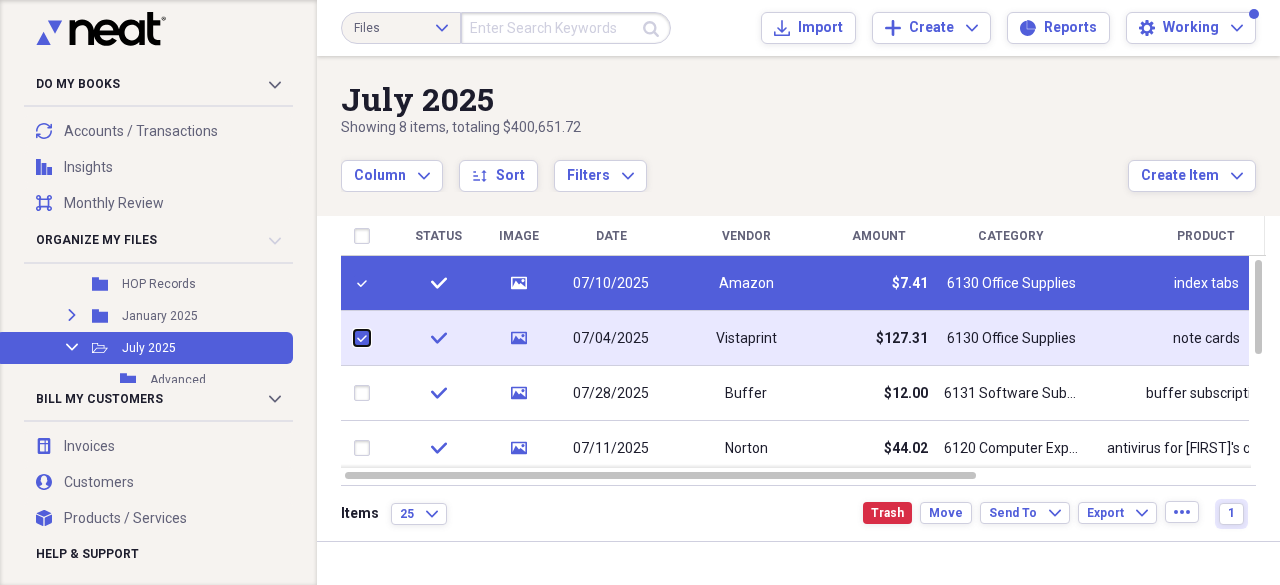 checkbox on "true" 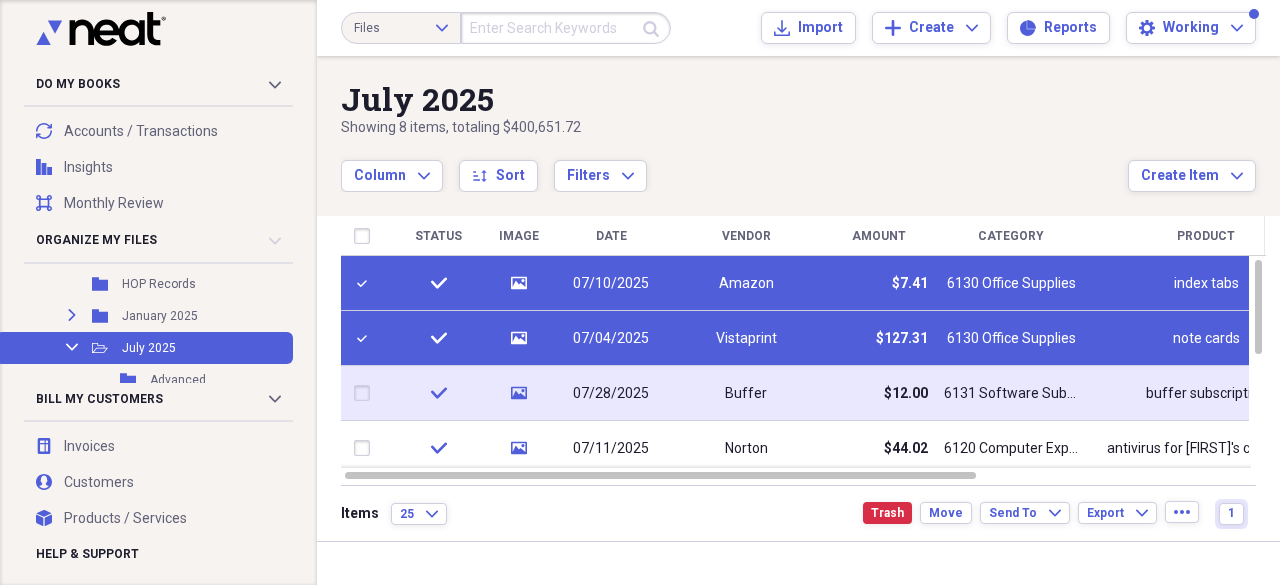 click at bounding box center [366, 393] 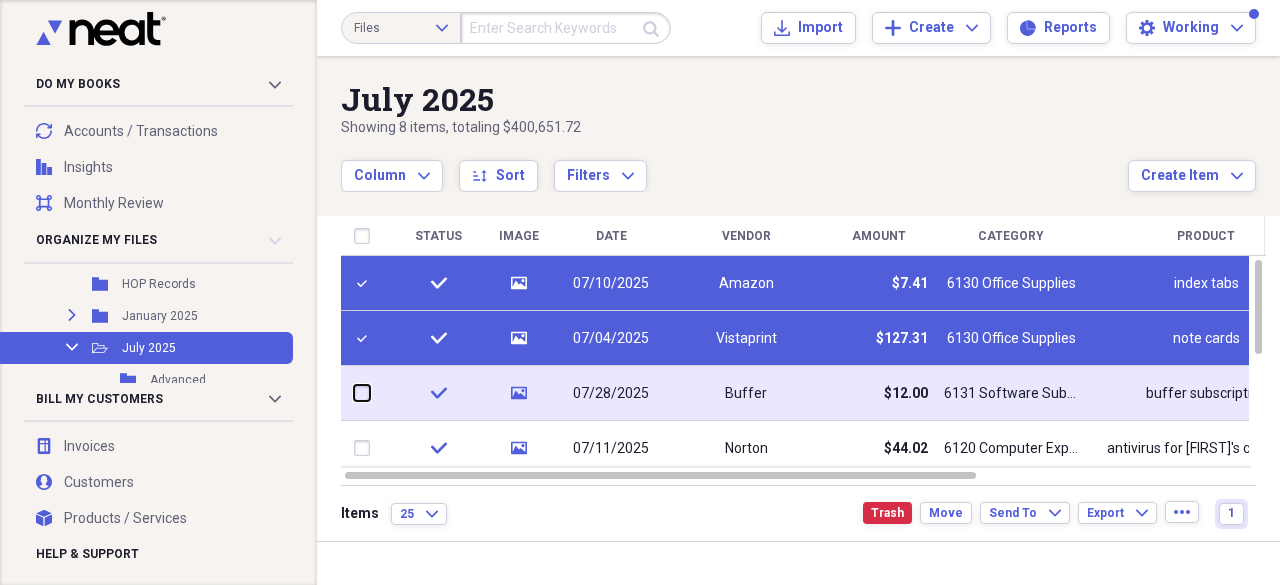 click at bounding box center [354, 393] 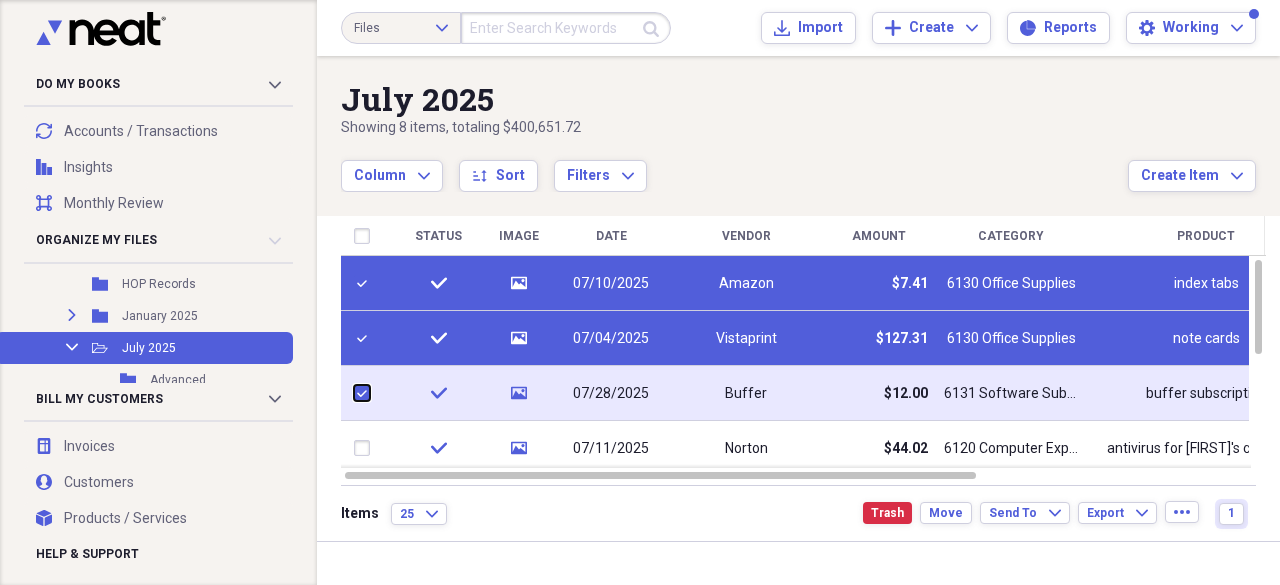 checkbox on "true" 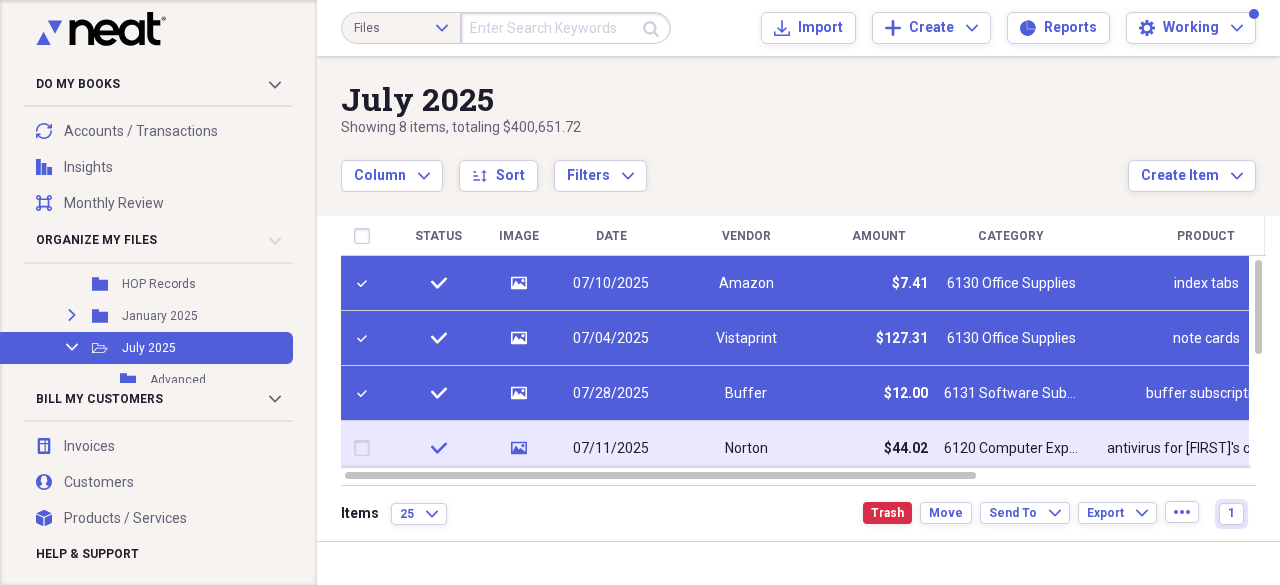click at bounding box center (366, 448) 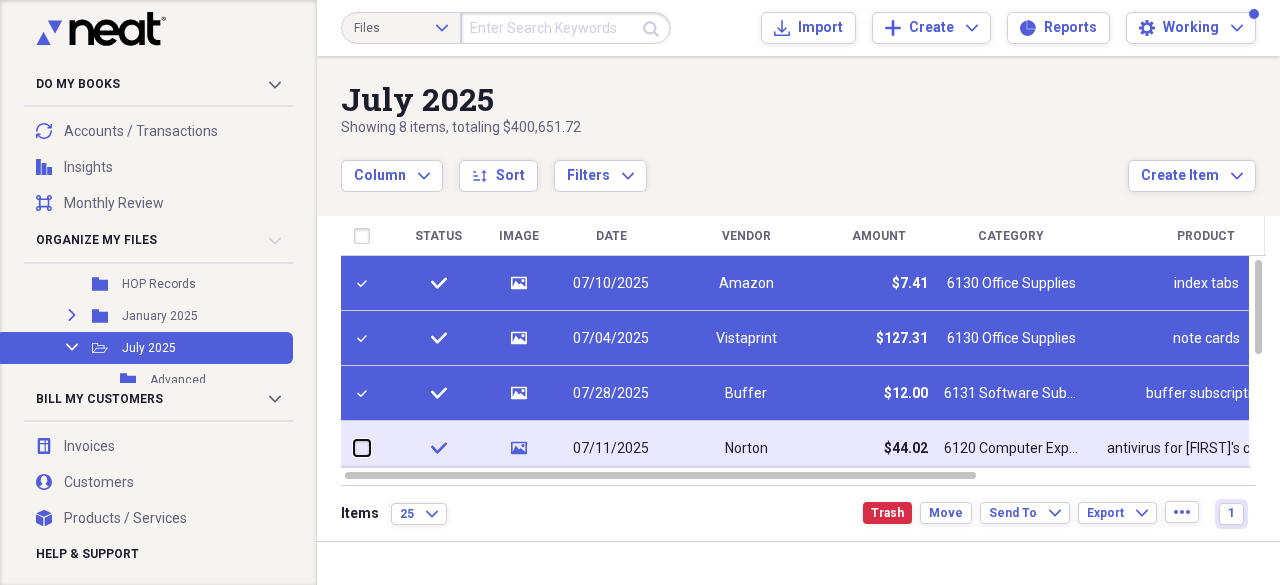click at bounding box center (354, 448) 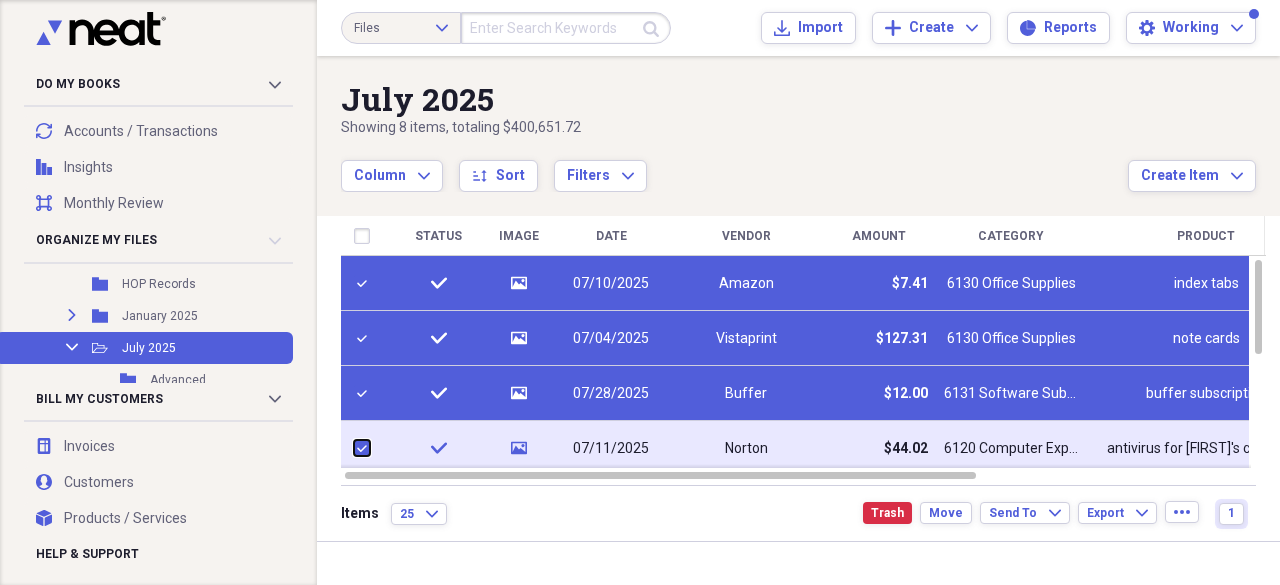 checkbox on "true" 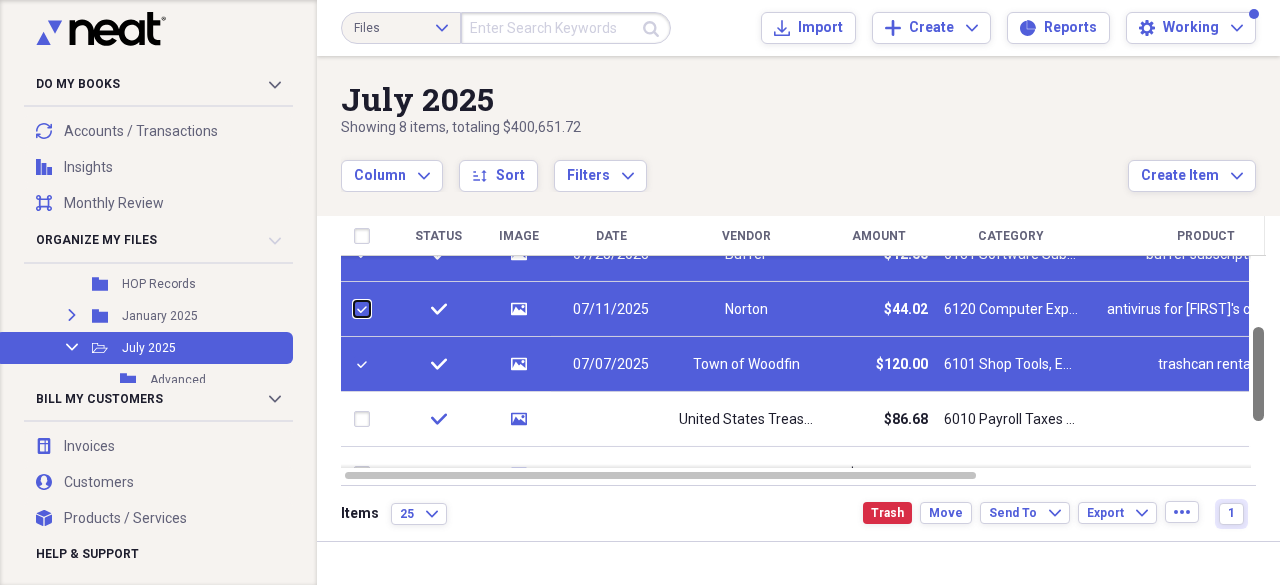 drag, startPoint x: 1274, startPoint y: 297, endPoint x: 1272, endPoint y: 364, distance: 67.02985 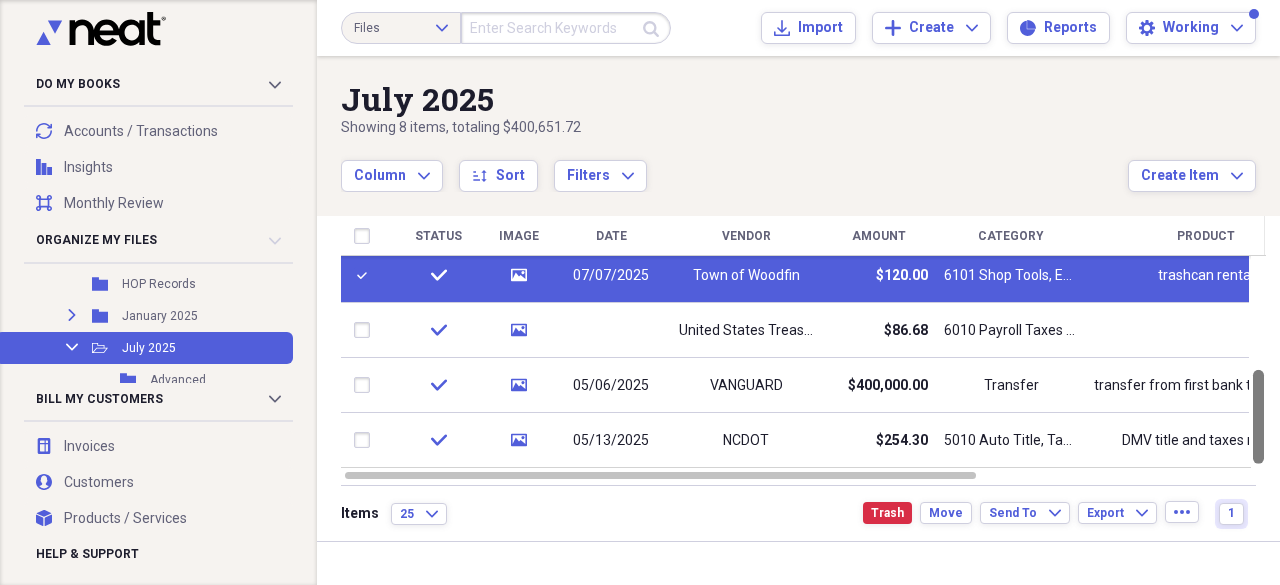 drag, startPoint x: 1270, startPoint y: 359, endPoint x: 1277, endPoint y: 429, distance: 70.34913 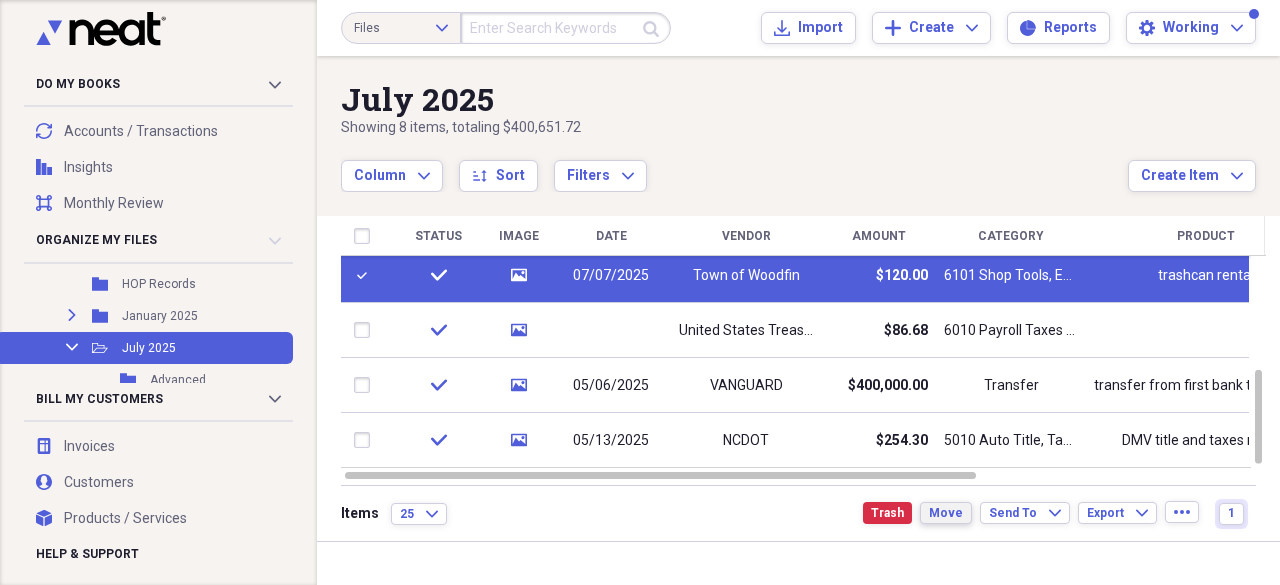 click on "Move" at bounding box center (946, 513) 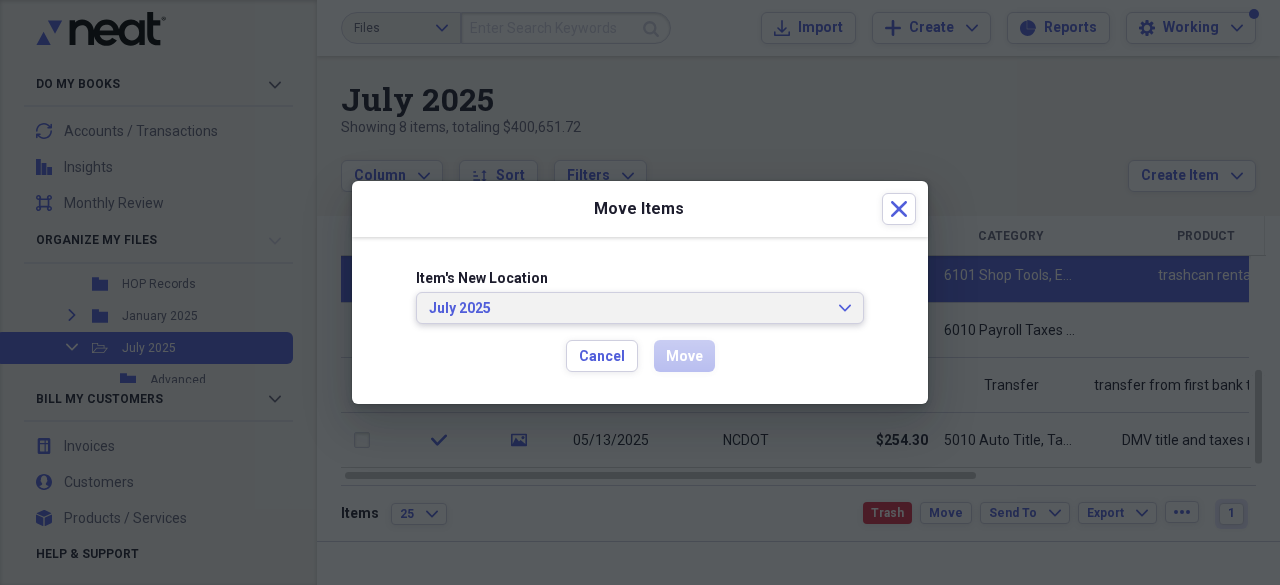 click on "July 2025" at bounding box center (628, 309) 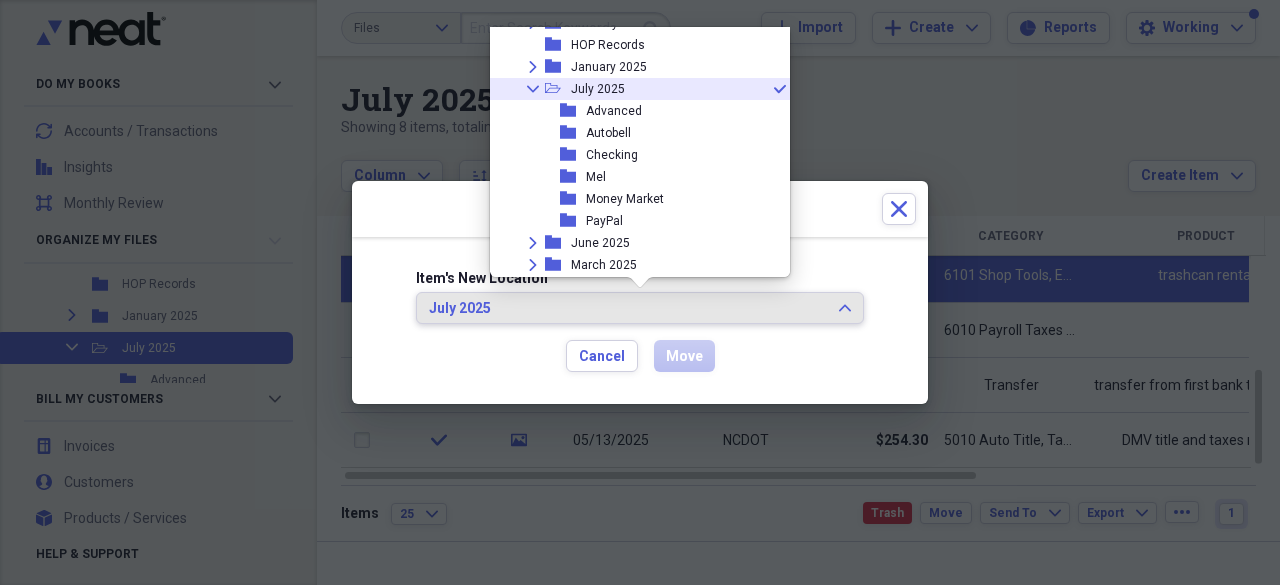 scroll, scrollTop: 245, scrollLeft: 0, axis: vertical 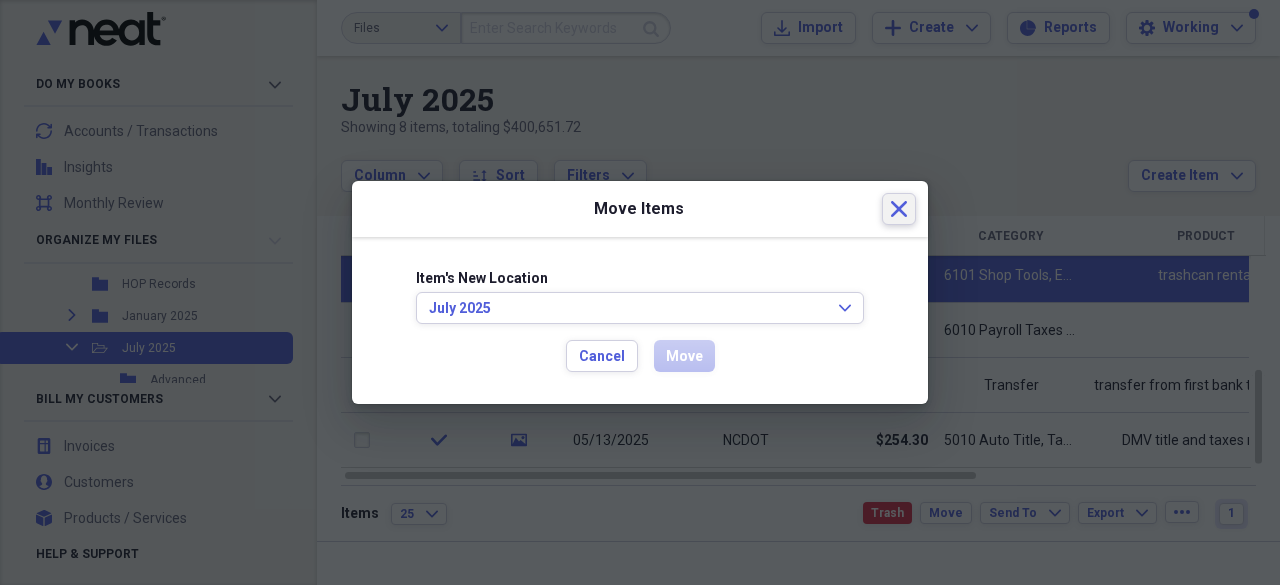click on "Close" at bounding box center (899, 209) 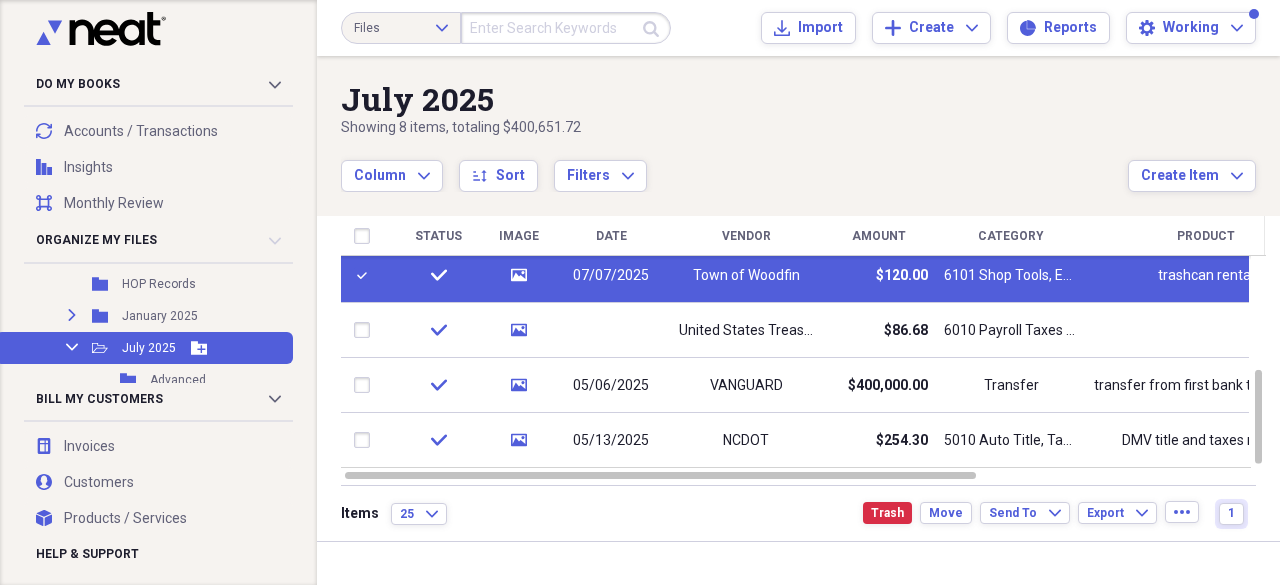 click 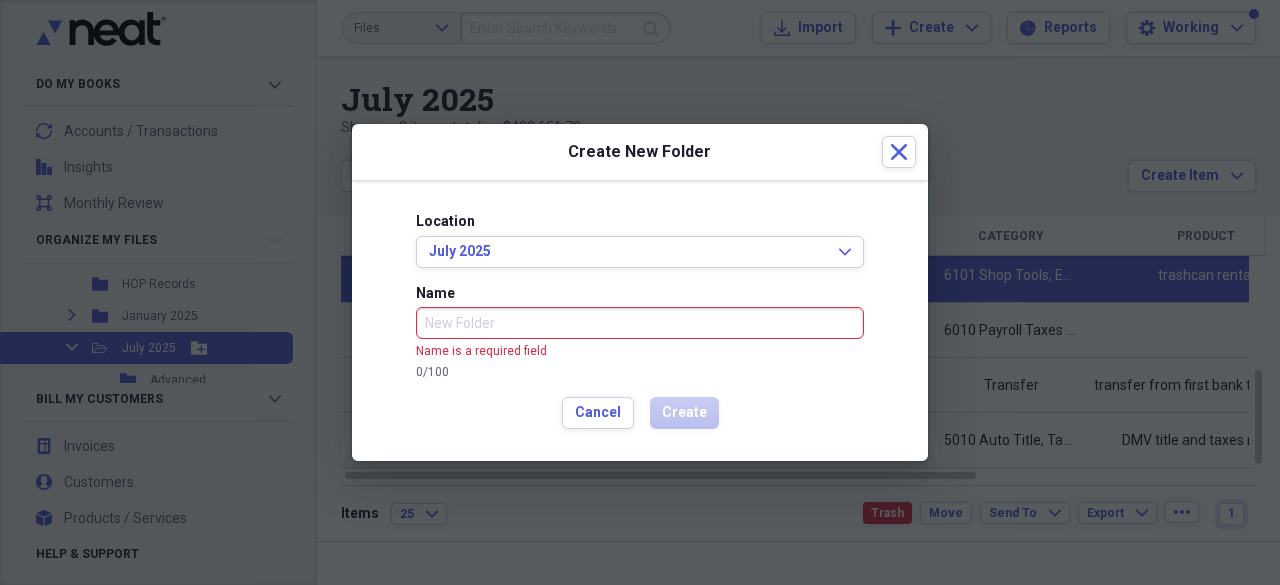 click at bounding box center (640, 292) 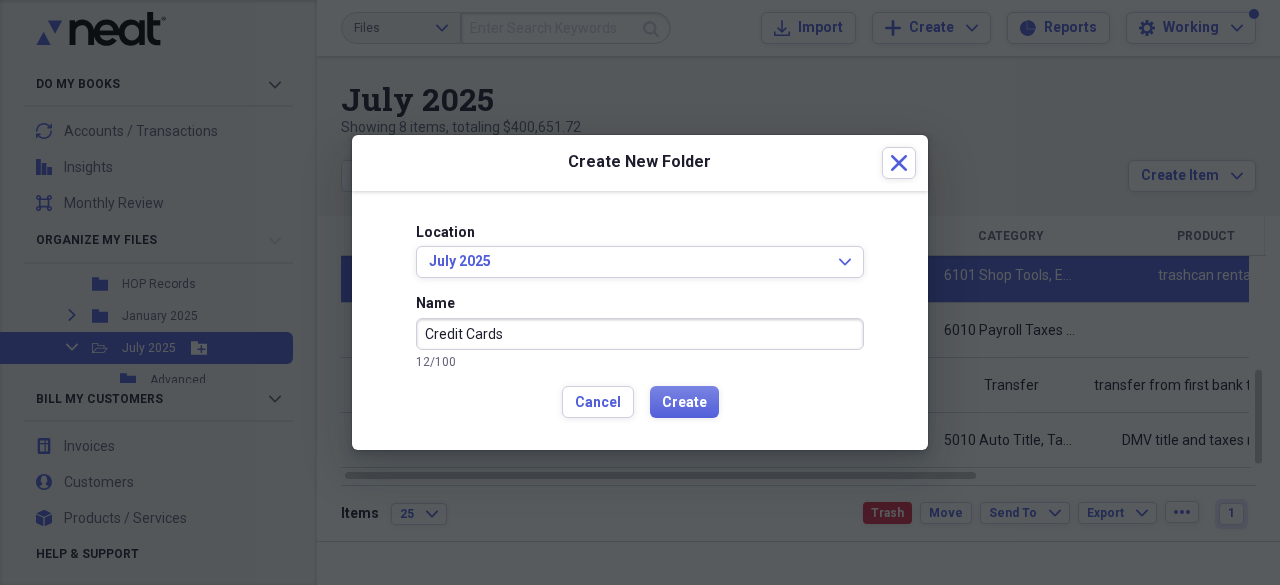 type on "Credit Cards" 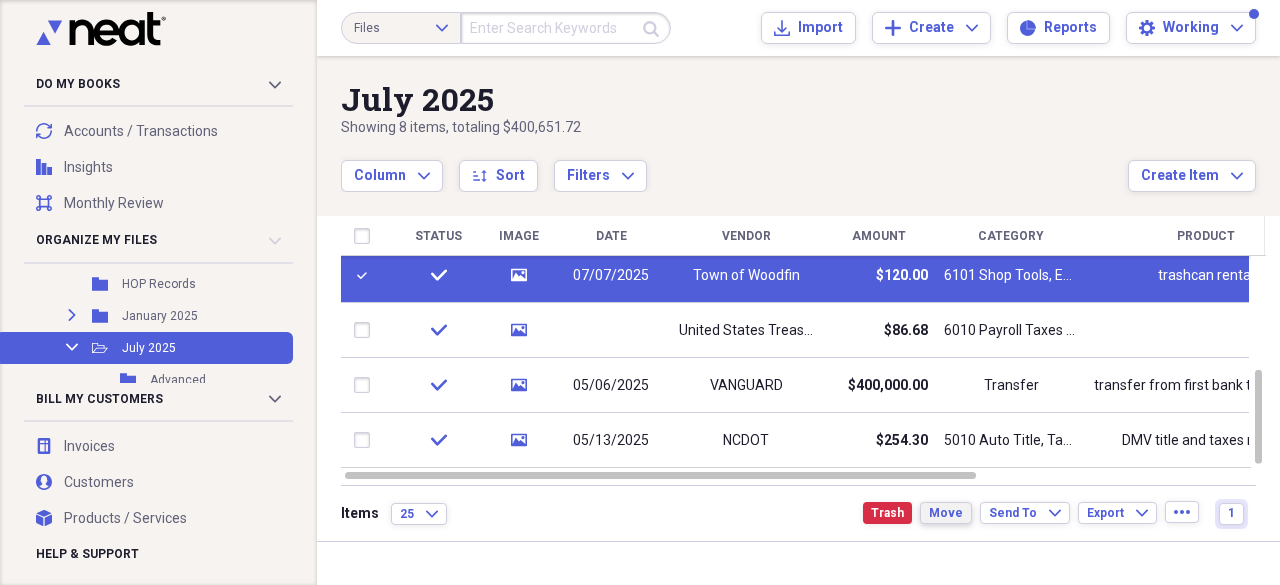 click on "Move" at bounding box center [946, 513] 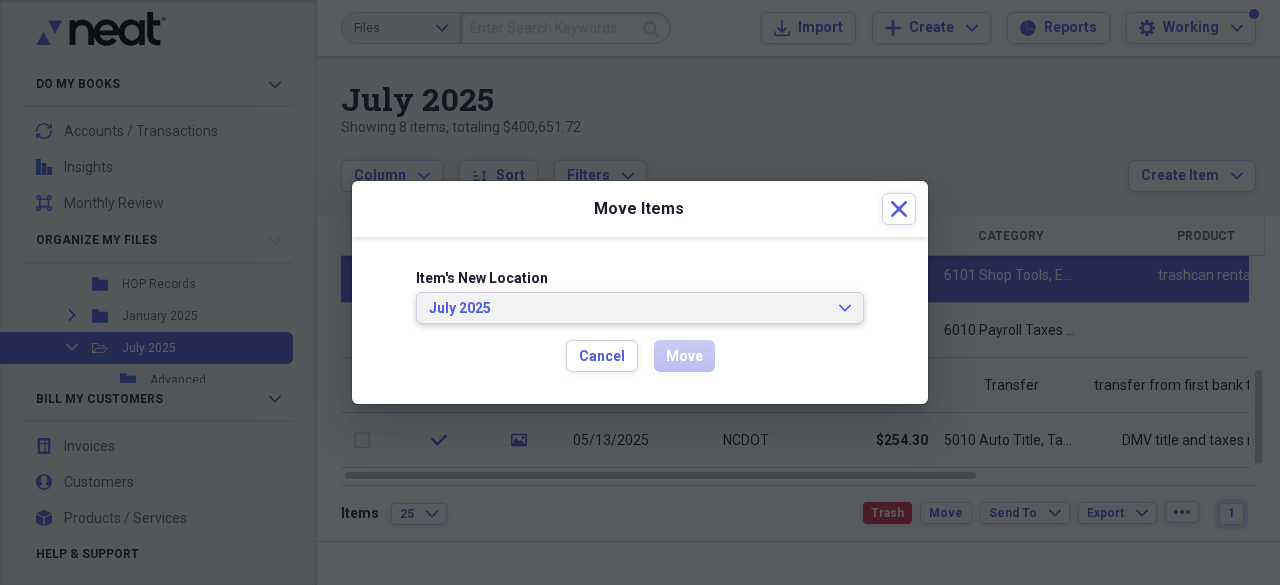 click on "July 2025" at bounding box center [628, 309] 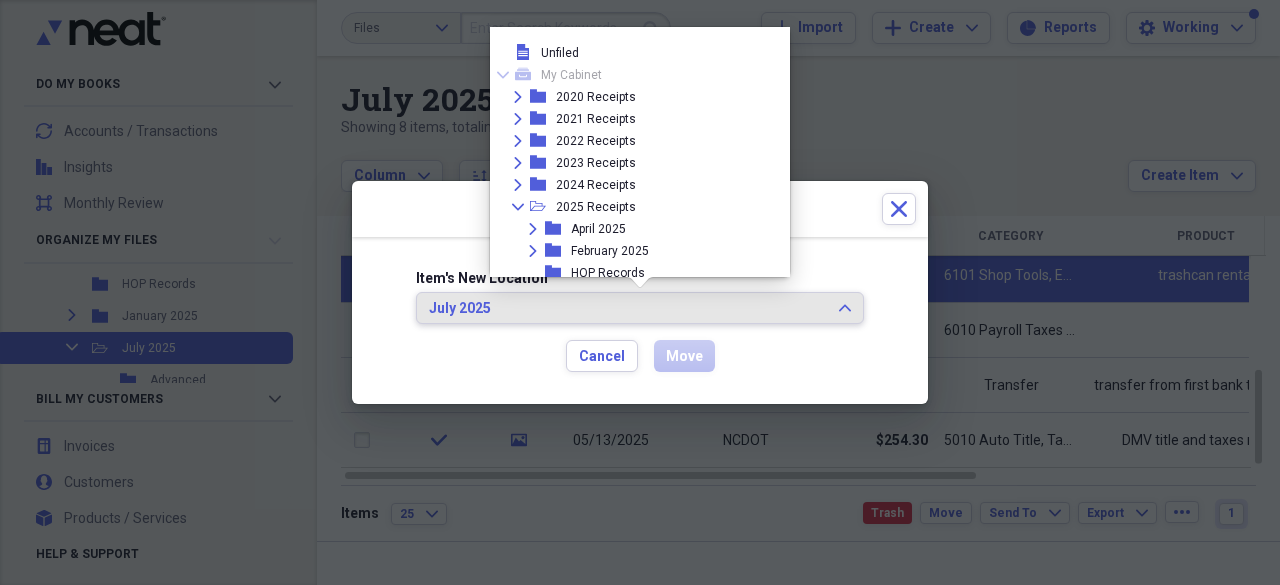 scroll, scrollTop: 165, scrollLeft: 0, axis: vertical 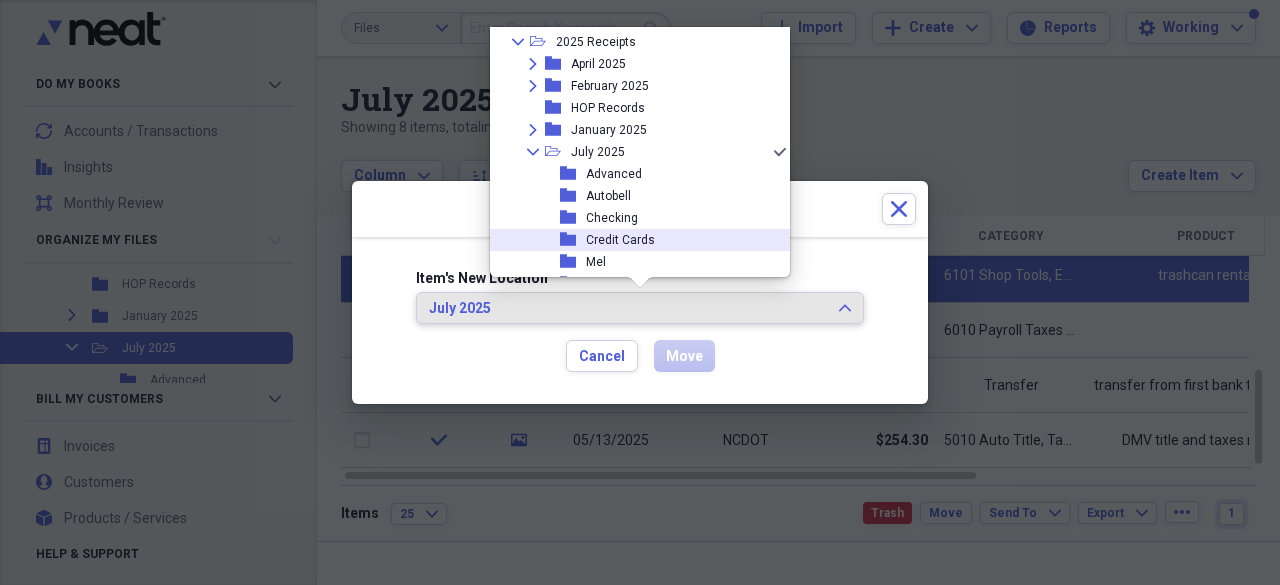 click on "Credit Cards" at bounding box center (620, 240) 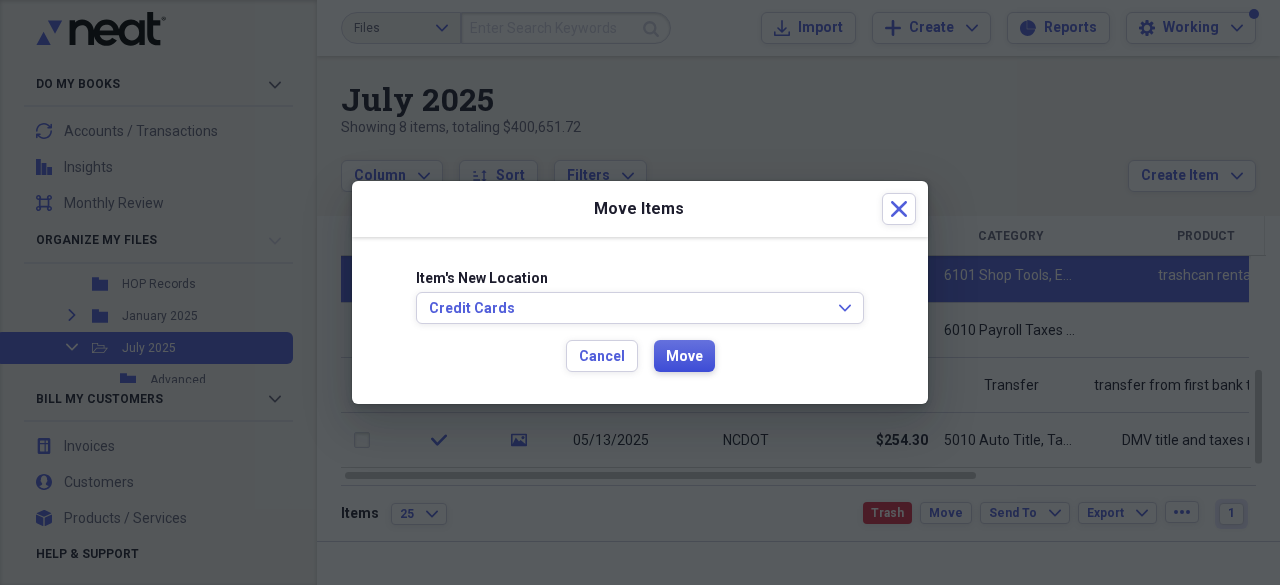 click on "Move" at bounding box center (684, 357) 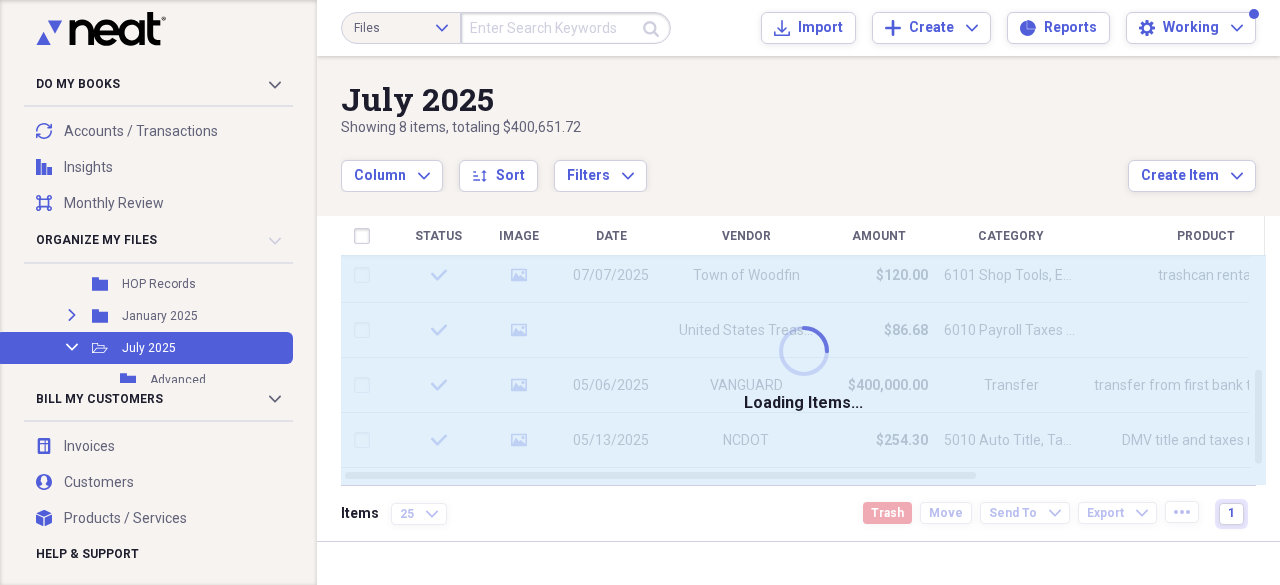 checkbox on "false" 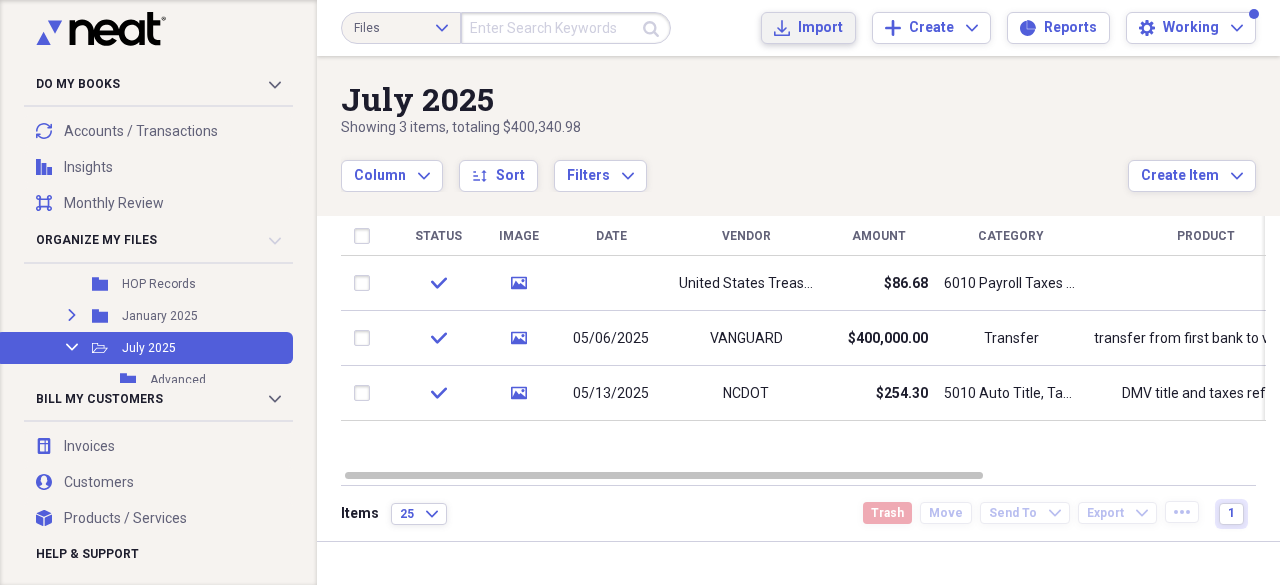 click on "Import" at bounding box center (820, 28) 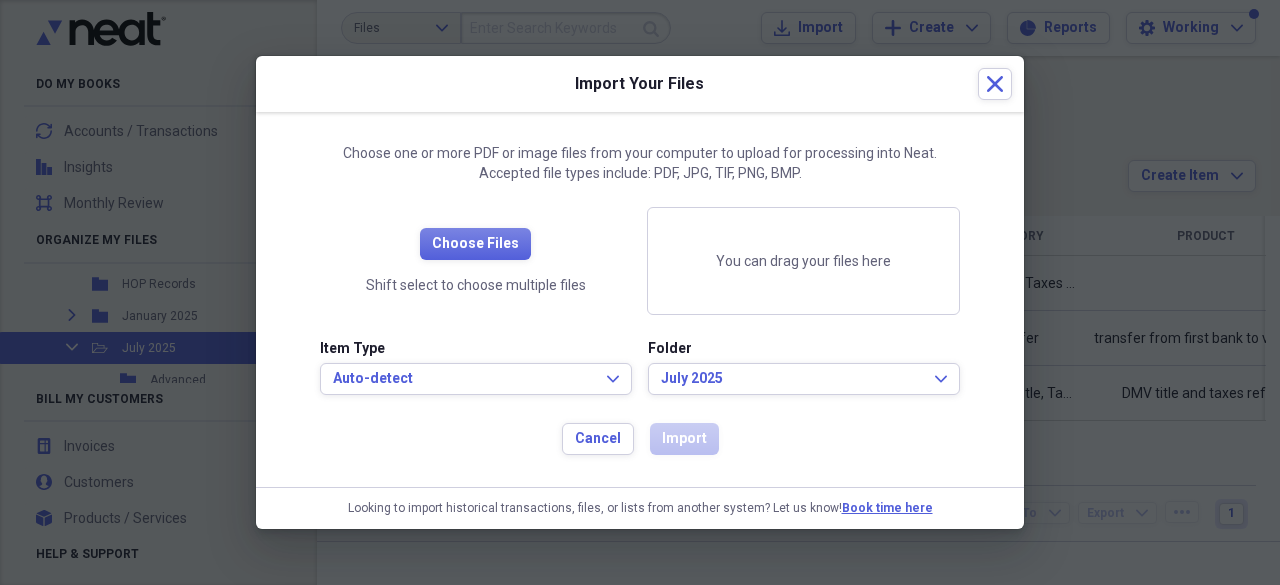 click on "Choose Files Shift select to choose multiple files" at bounding box center (475, 261) 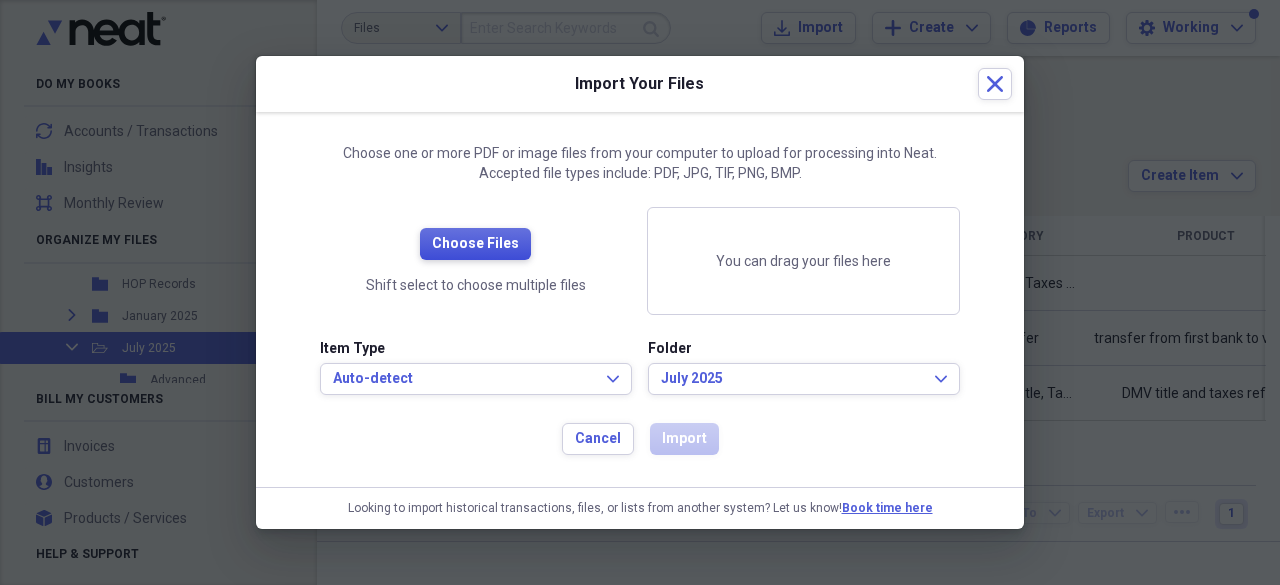 click on "Choose Files" at bounding box center [475, 244] 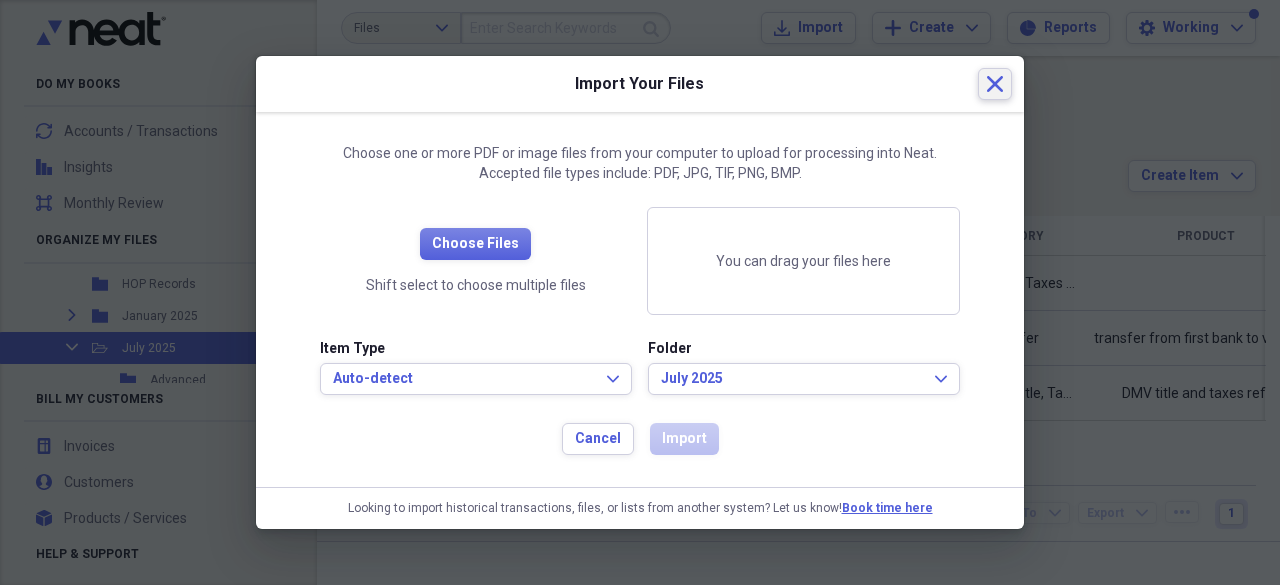 click on "Close" 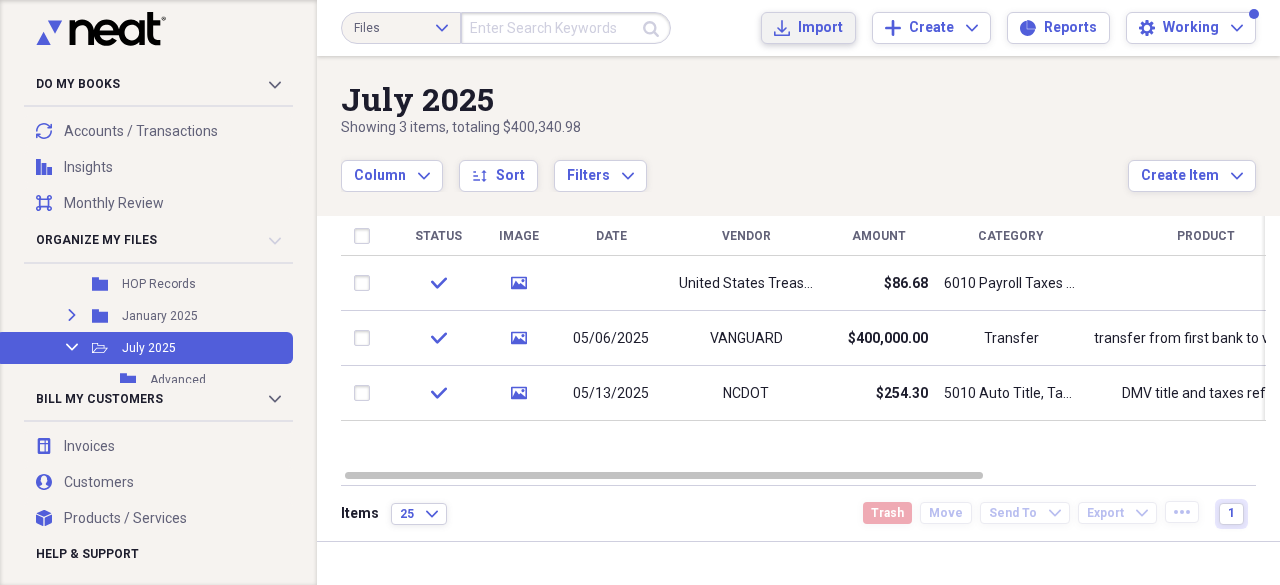 click on "Import" at bounding box center (820, 28) 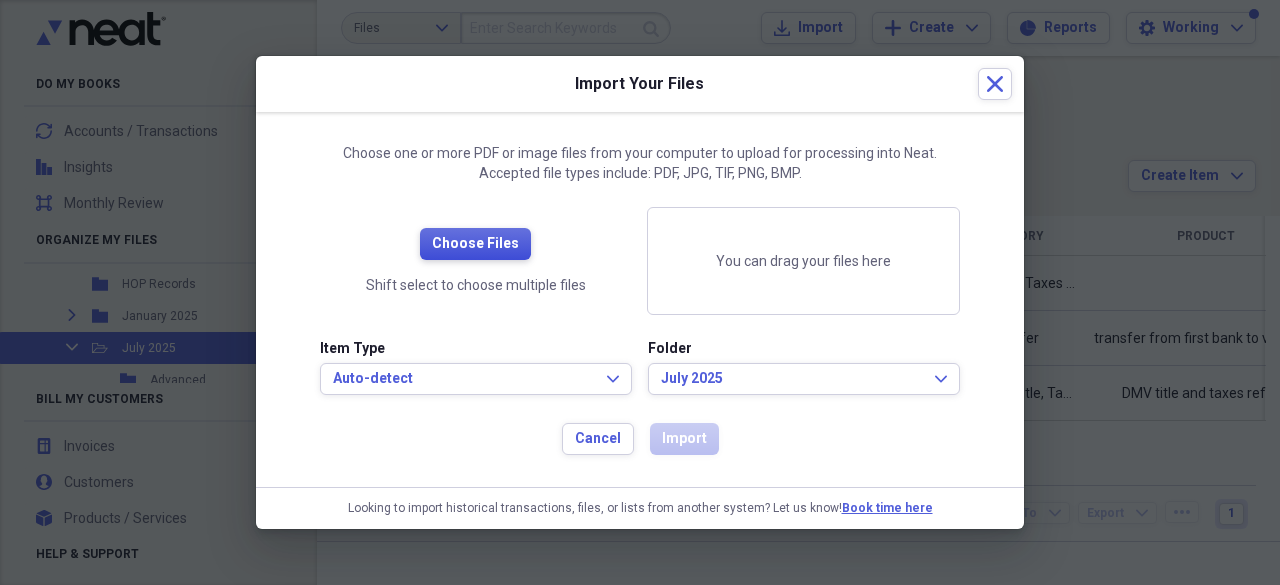 click on "Choose Files" at bounding box center (475, 244) 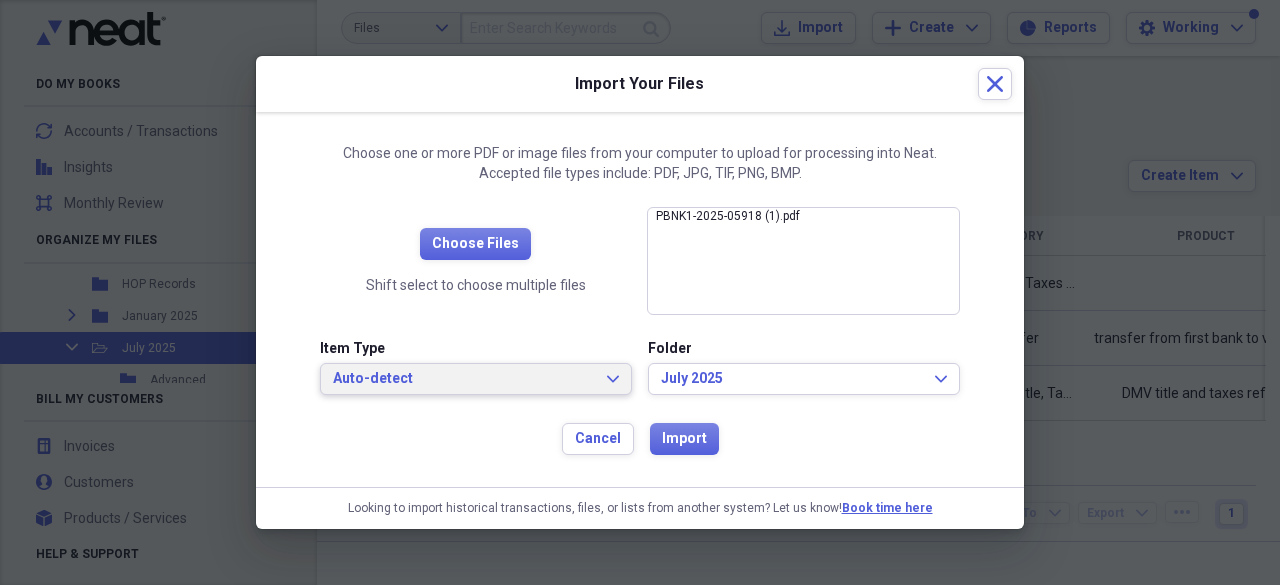 click on "Auto-detect" at bounding box center (464, 379) 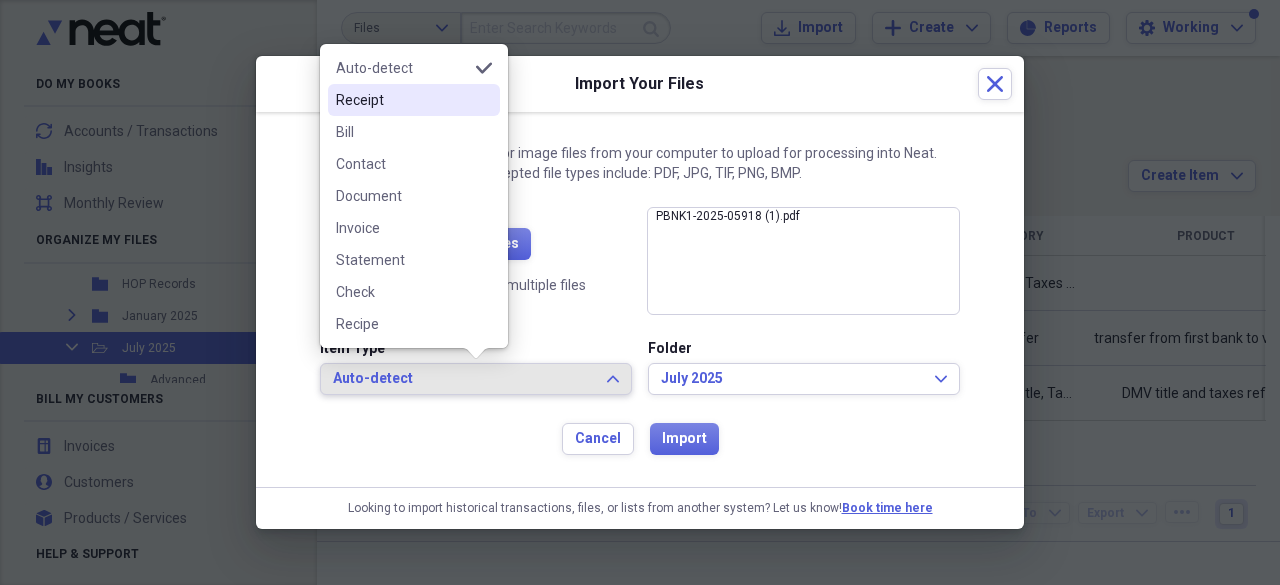 click on "Receipt" at bounding box center (414, 100) 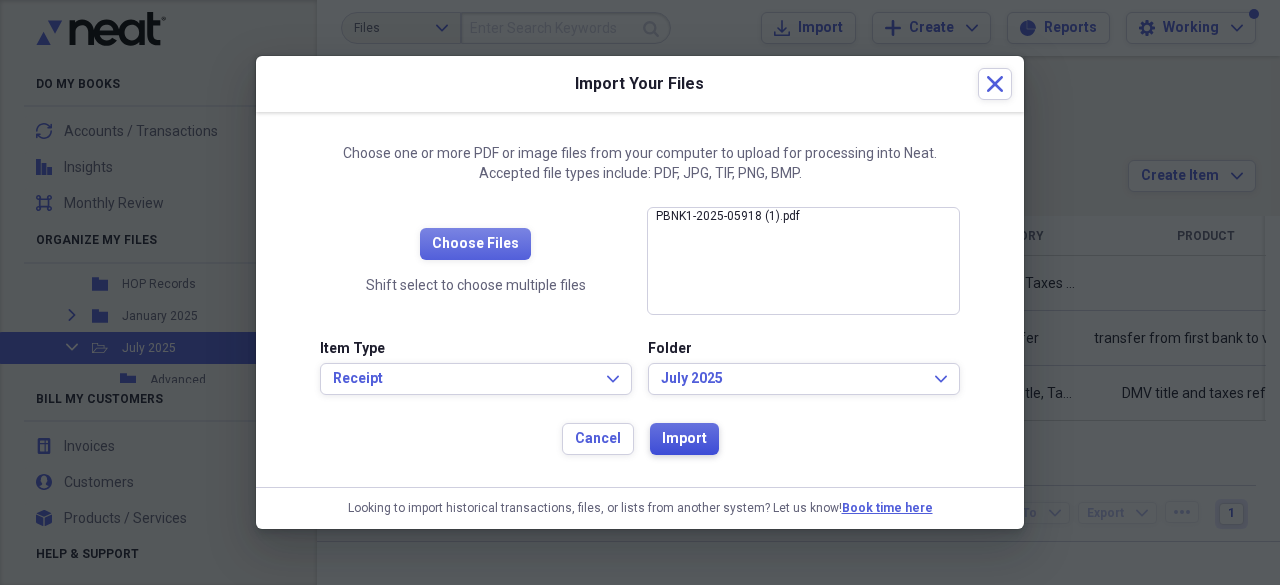 click on "Import" at bounding box center (684, 439) 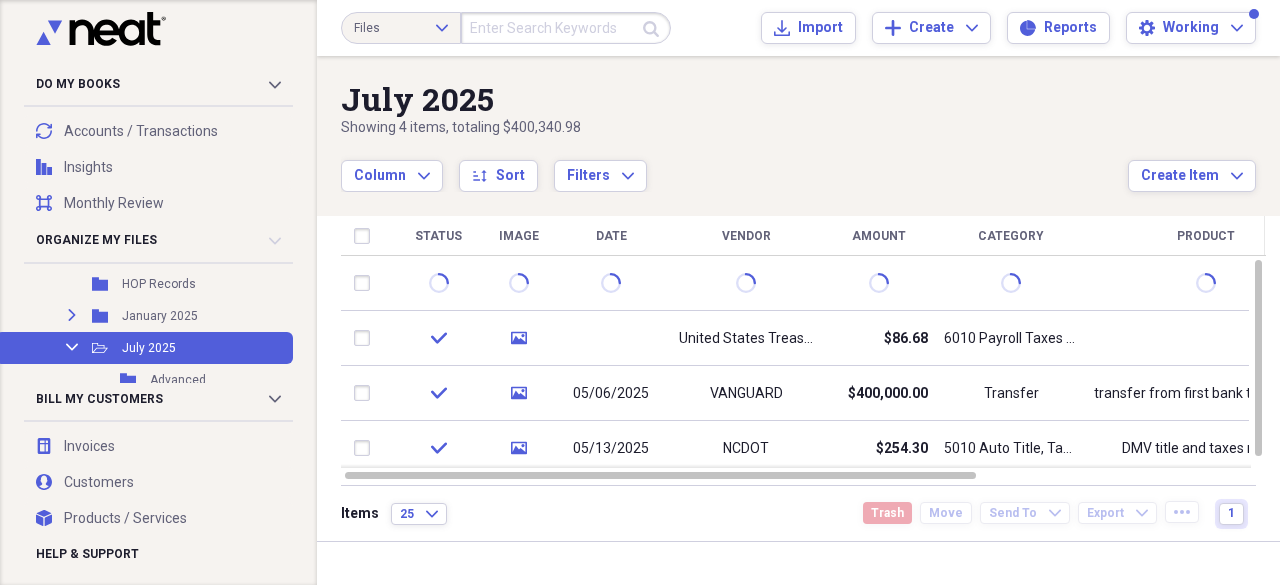 click at bounding box center [566, 28] 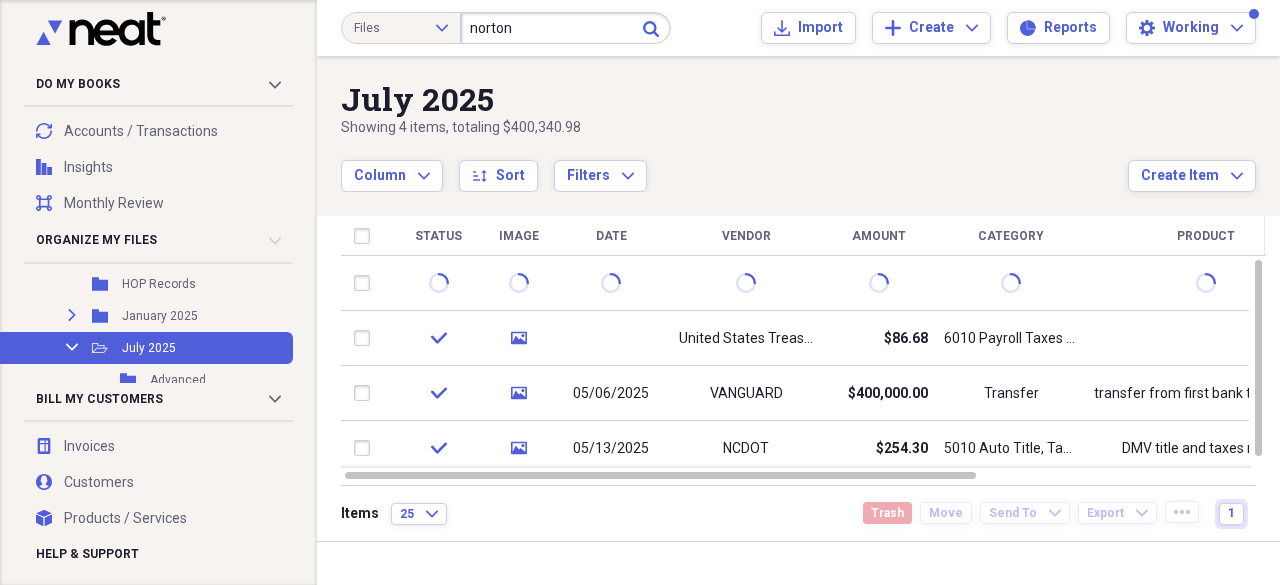 type on "norton" 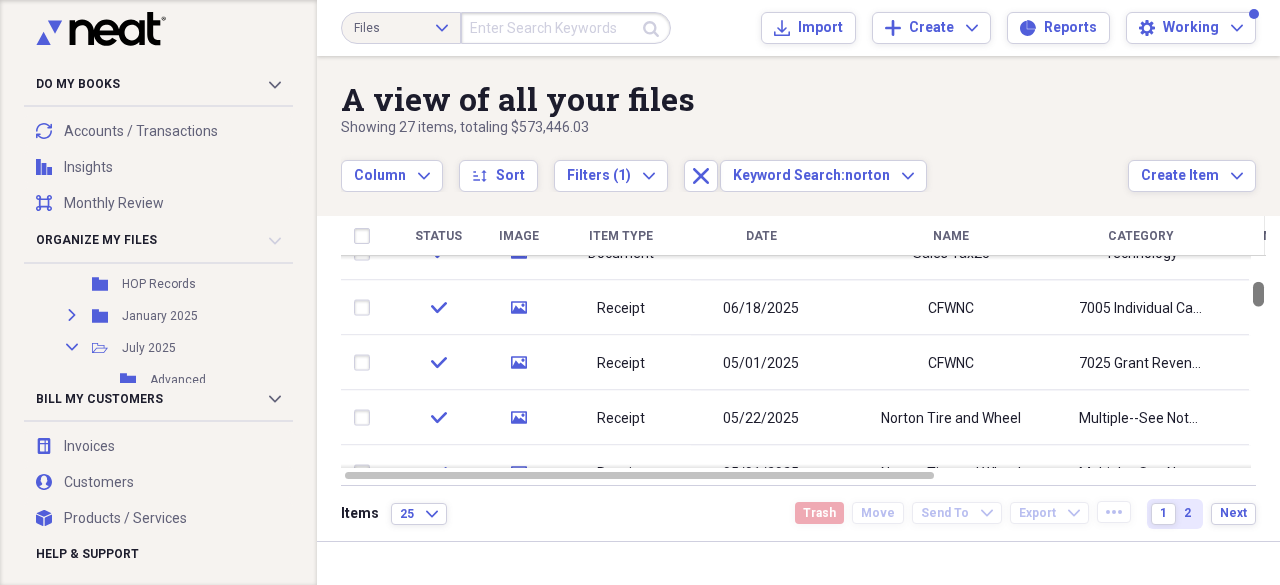 click at bounding box center (1258, 362) 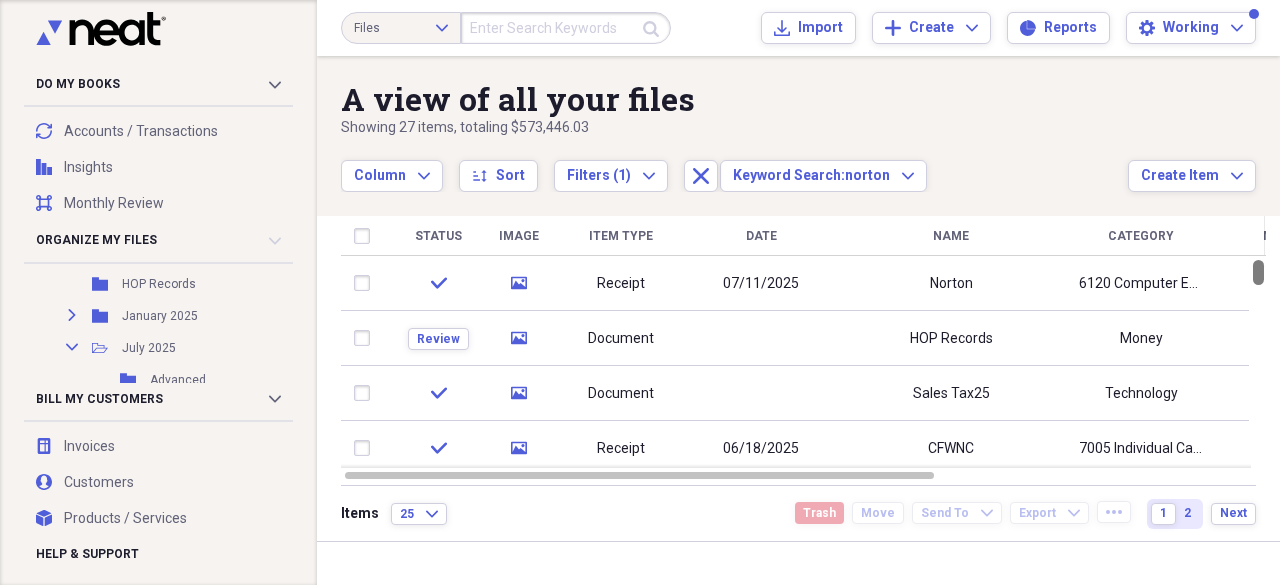 click at bounding box center [1258, 362] 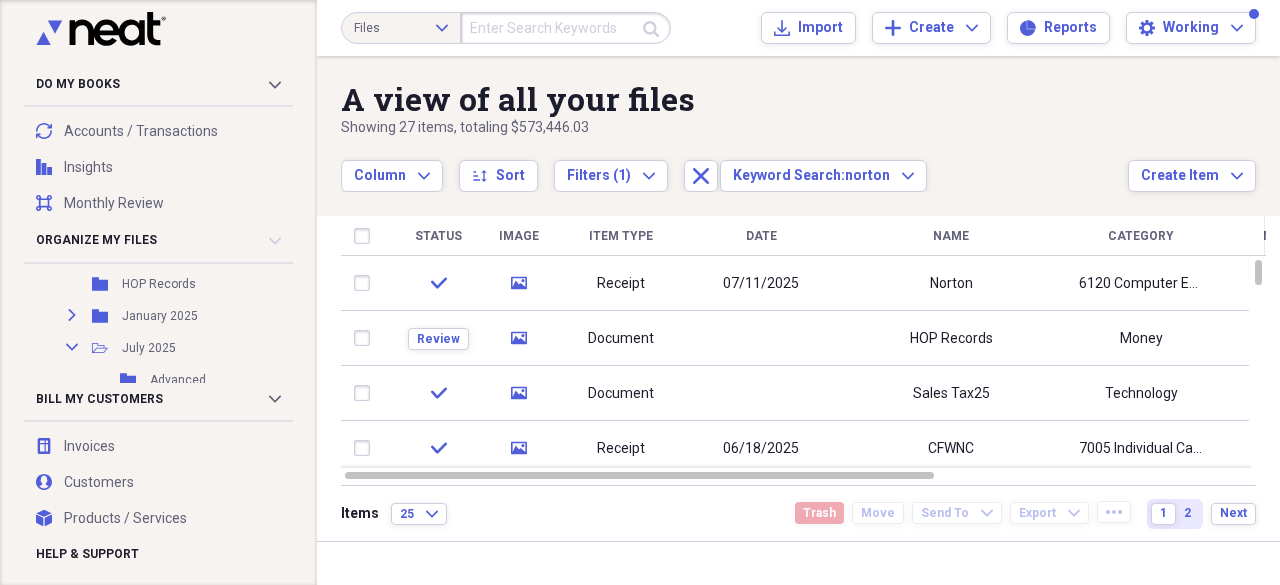 click at bounding box center (1256, 236) 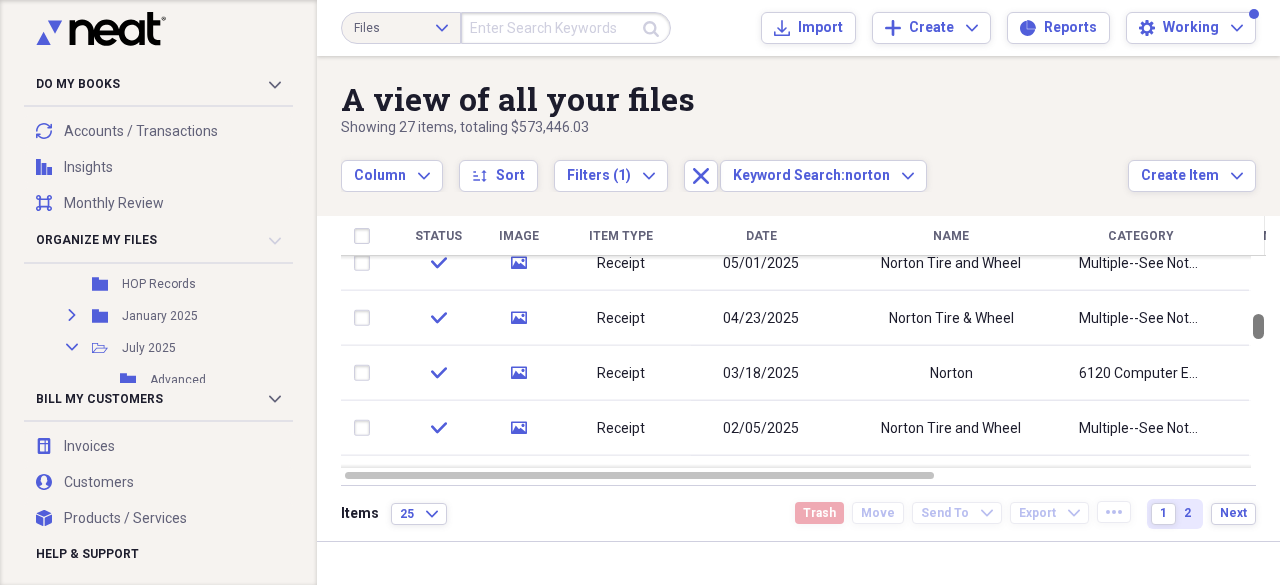 drag, startPoint x: 1272, startPoint y: 274, endPoint x: 1278, endPoint y: 328, distance: 54.33231 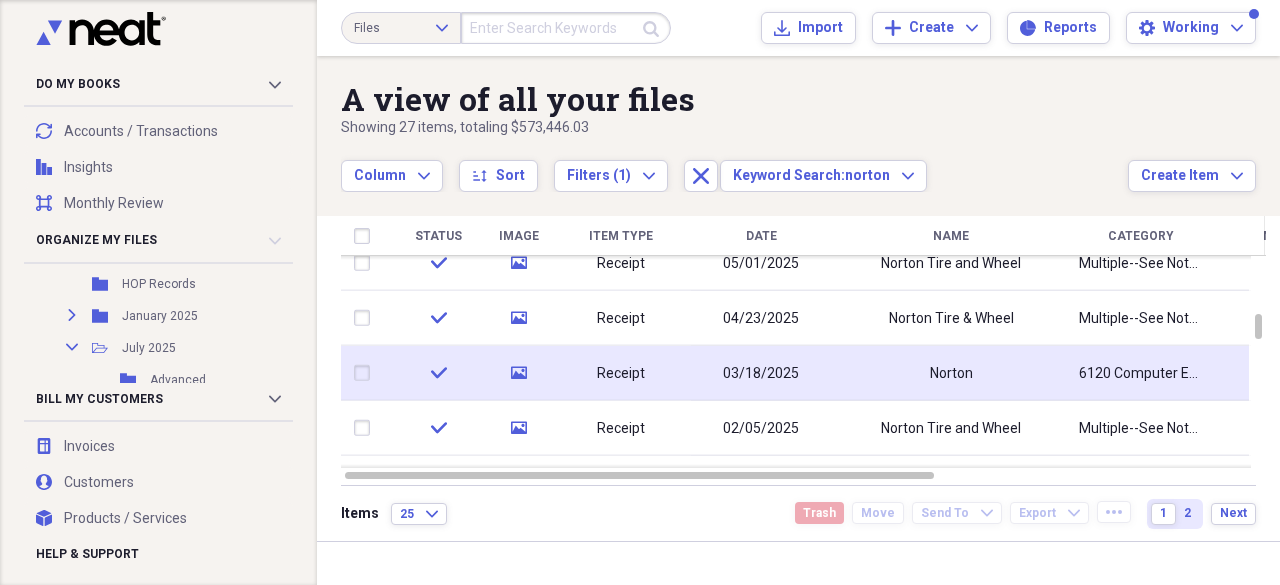 click on "03/18/2025" at bounding box center [761, 373] 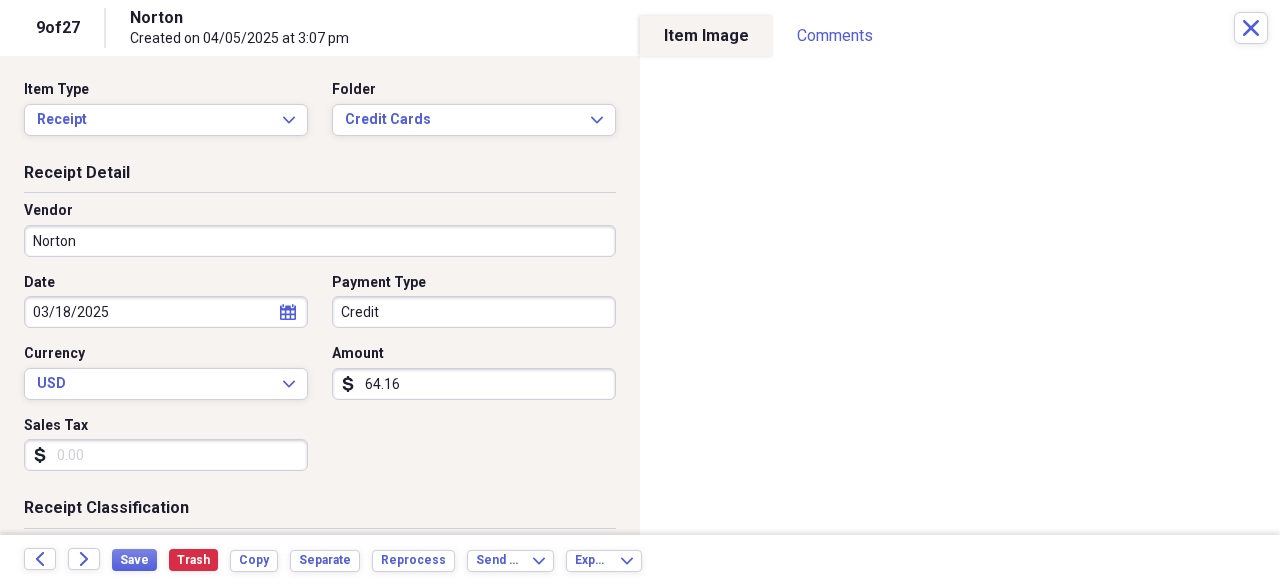 scroll, scrollTop: 419, scrollLeft: 0, axis: vertical 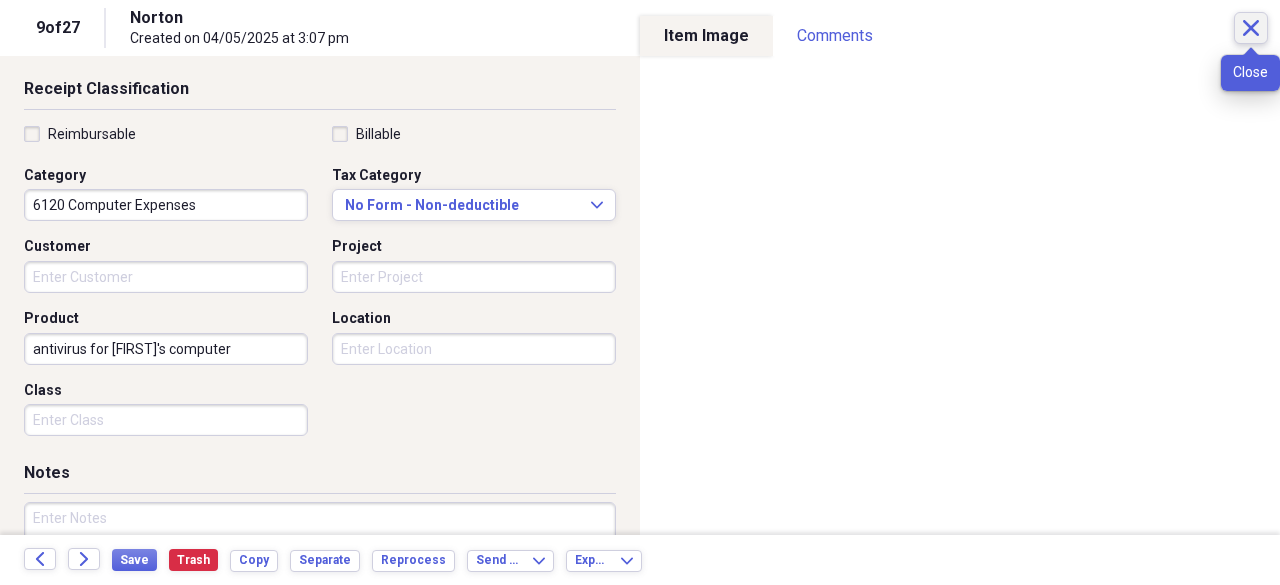click on "Close" at bounding box center (1251, 28) 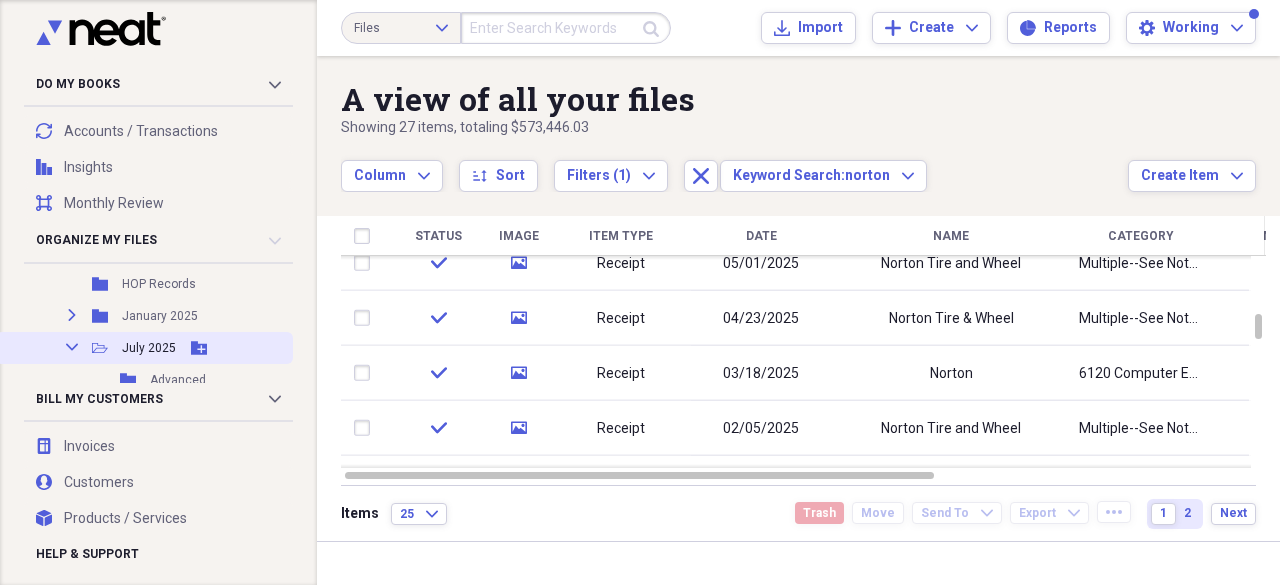 click on "July 2025" at bounding box center (149, 348) 